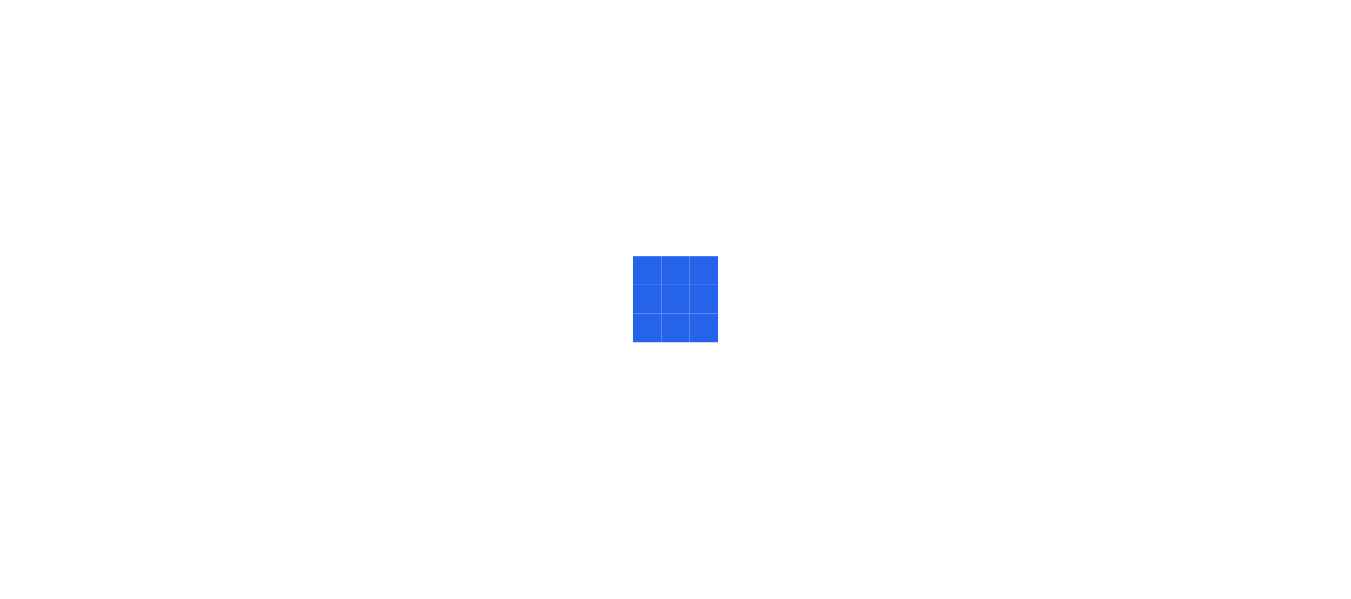 scroll, scrollTop: 0, scrollLeft: 0, axis: both 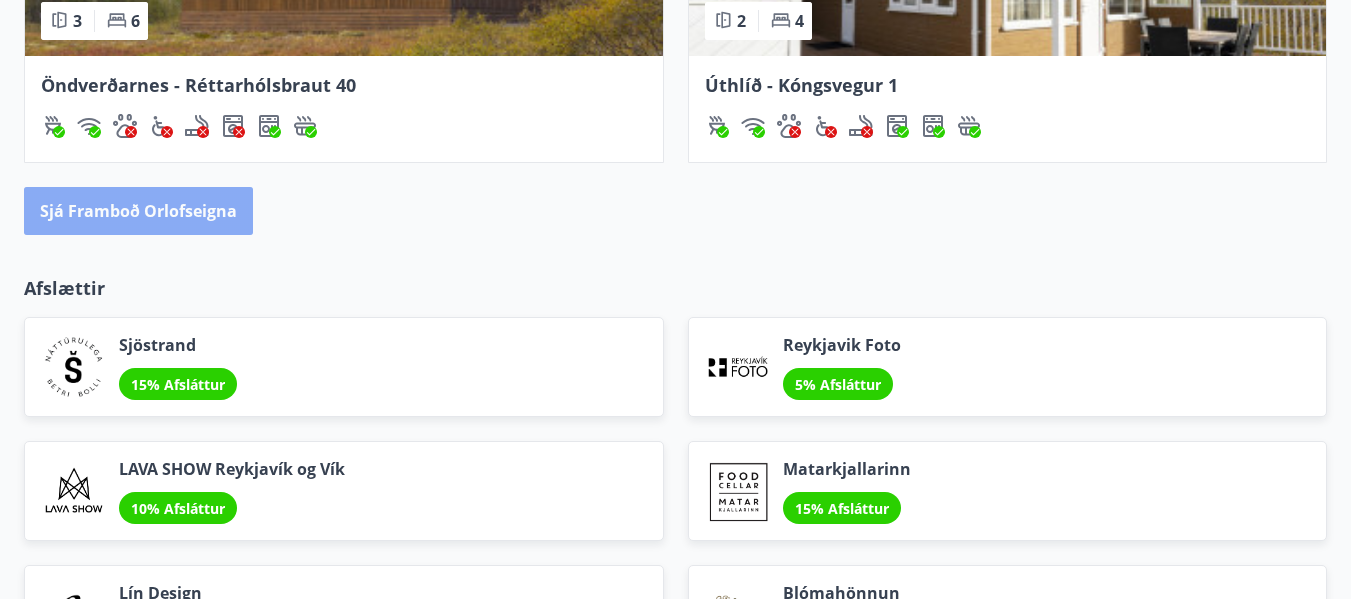 click on "Sjá framboð orlofseigna" at bounding box center (138, 211) 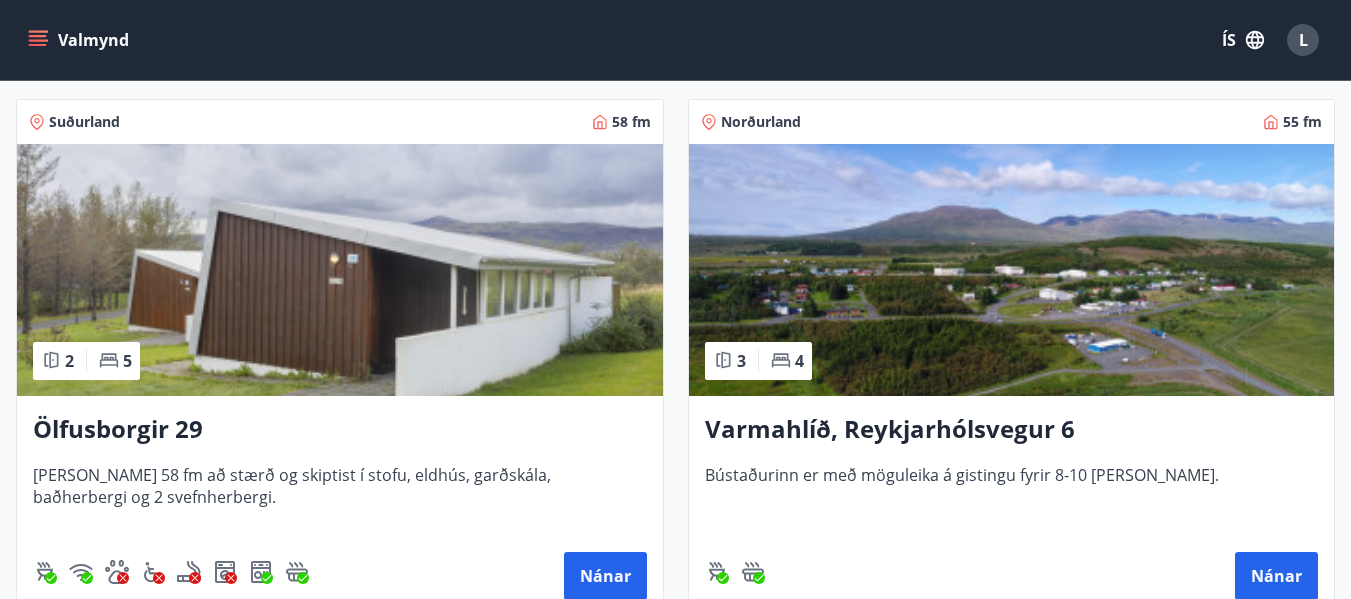 scroll, scrollTop: 500, scrollLeft: 0, axis: vertical 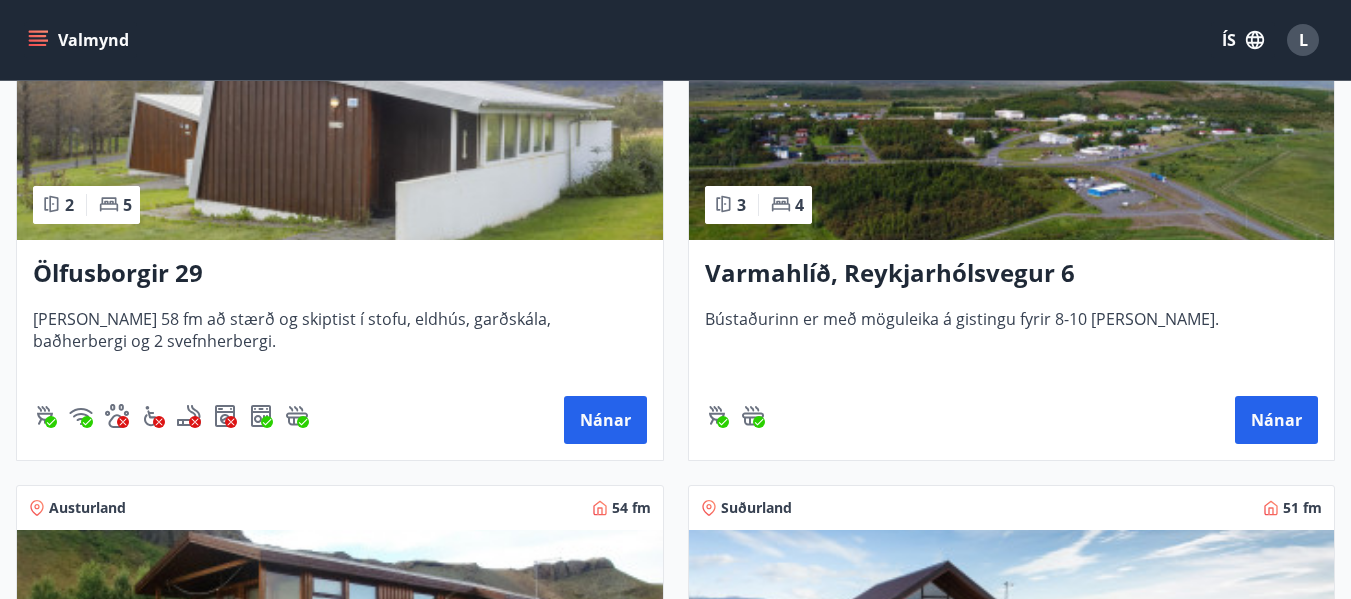 click at bounding box center (1012, 114) 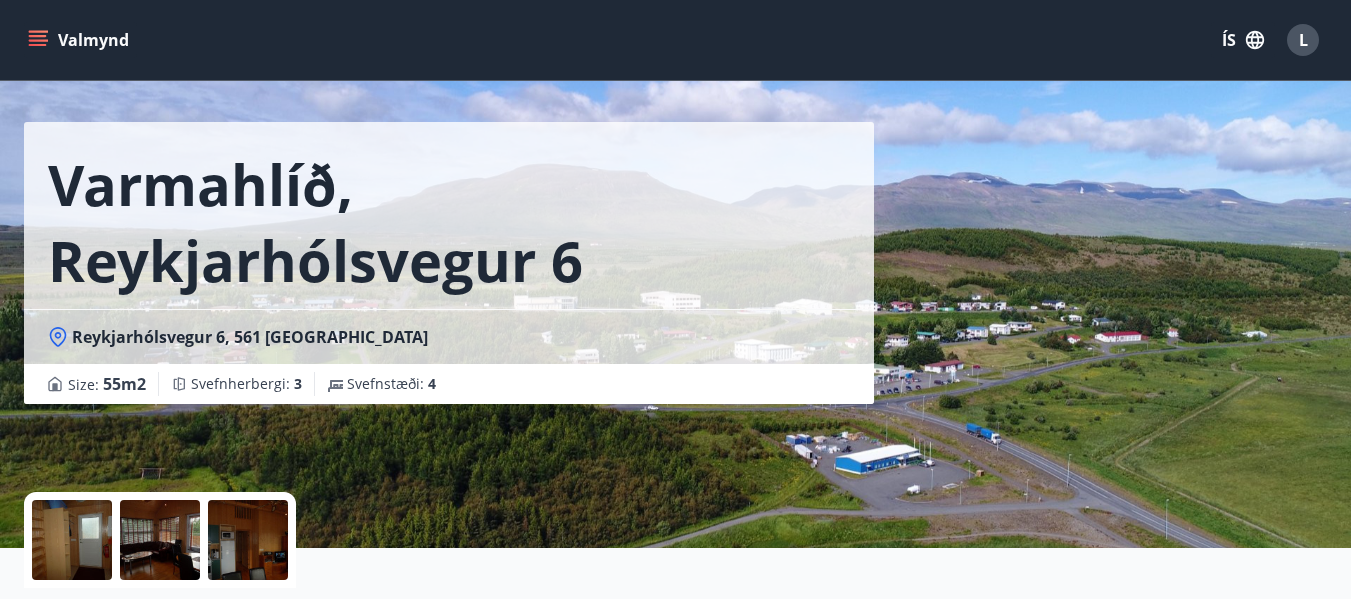 scroll, scrollTop: 0, scrollLeft: 0, axis: both 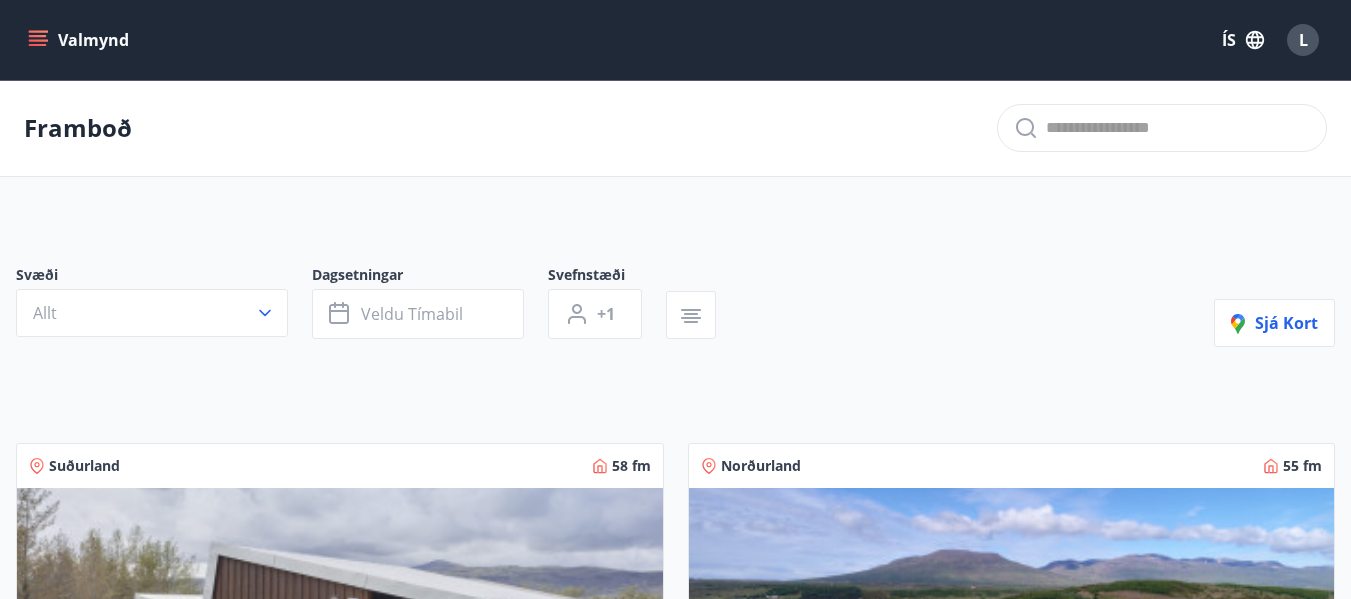 click 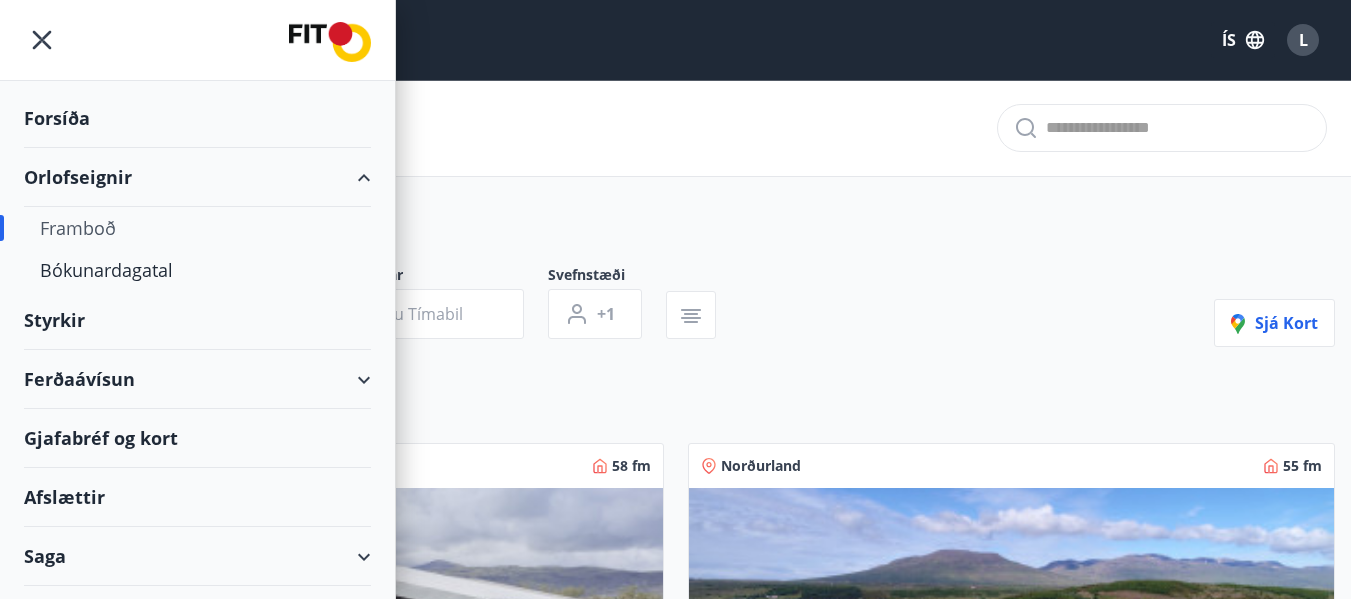 click 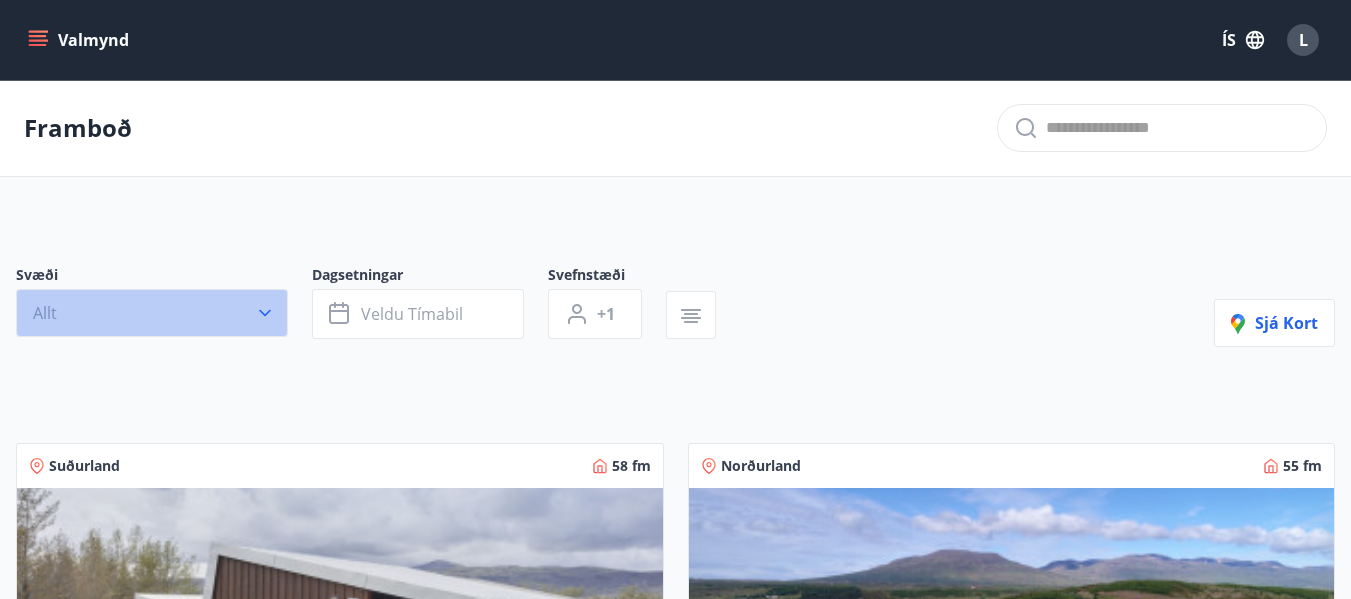 click on "Allt" at bounding box center (152, 313) 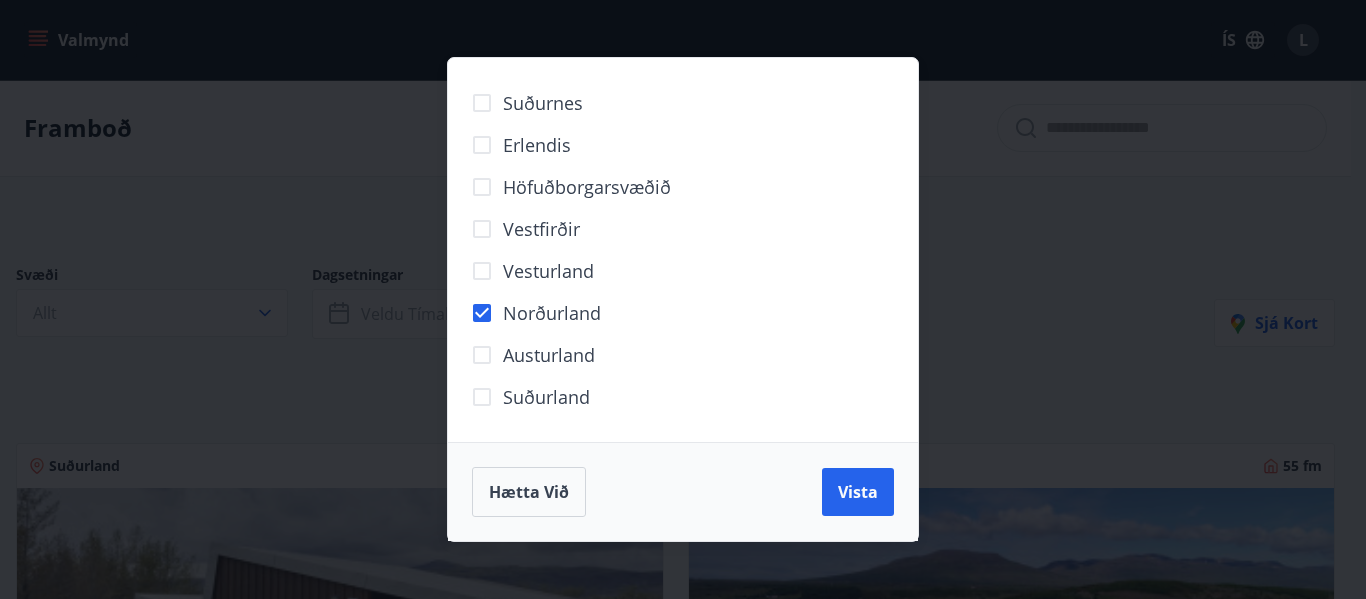 drag, startPoint x: 841, startPoint y: 481, endPoint x: 1344, endPoint y: 595, distance: 515.7567 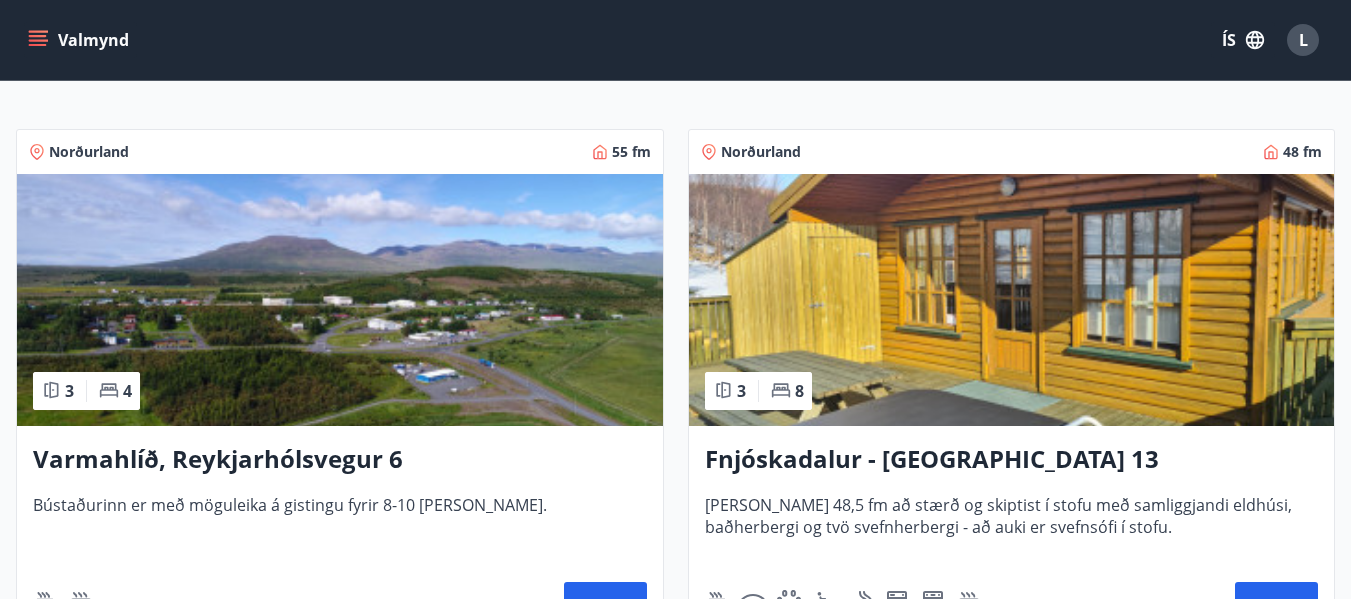 scroll, scrollTop: 500, scrollLeft: 0, axis: vertical 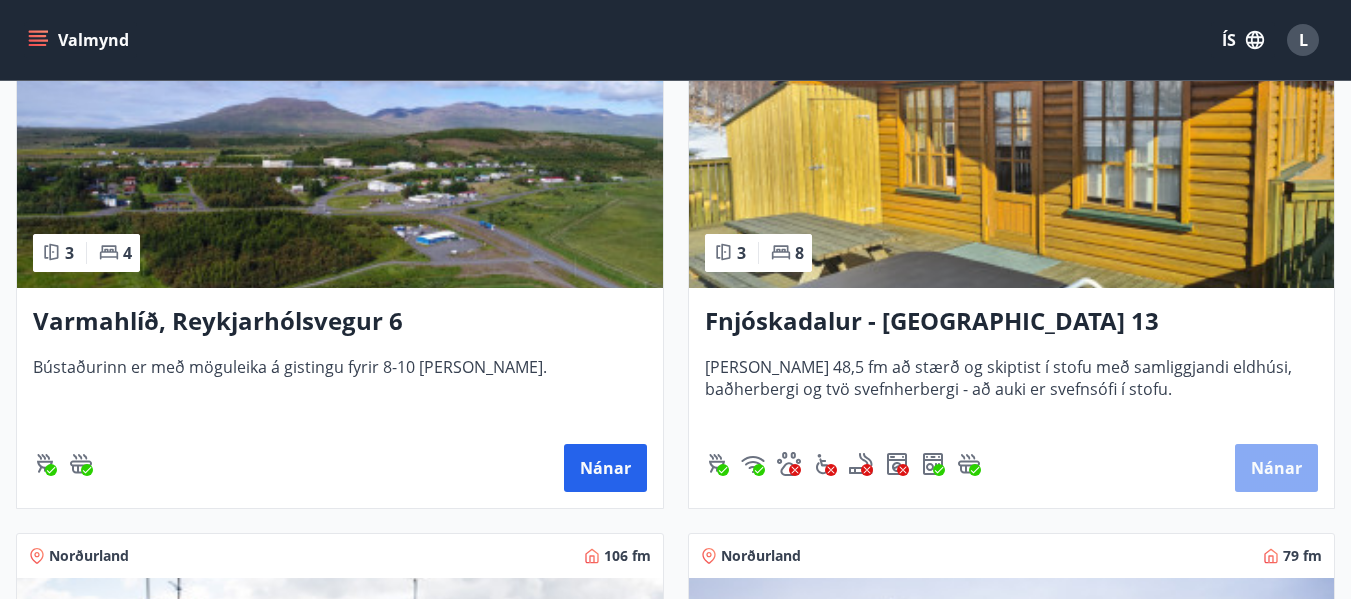 click on "Nánar" at bounding box center (1276, 468) 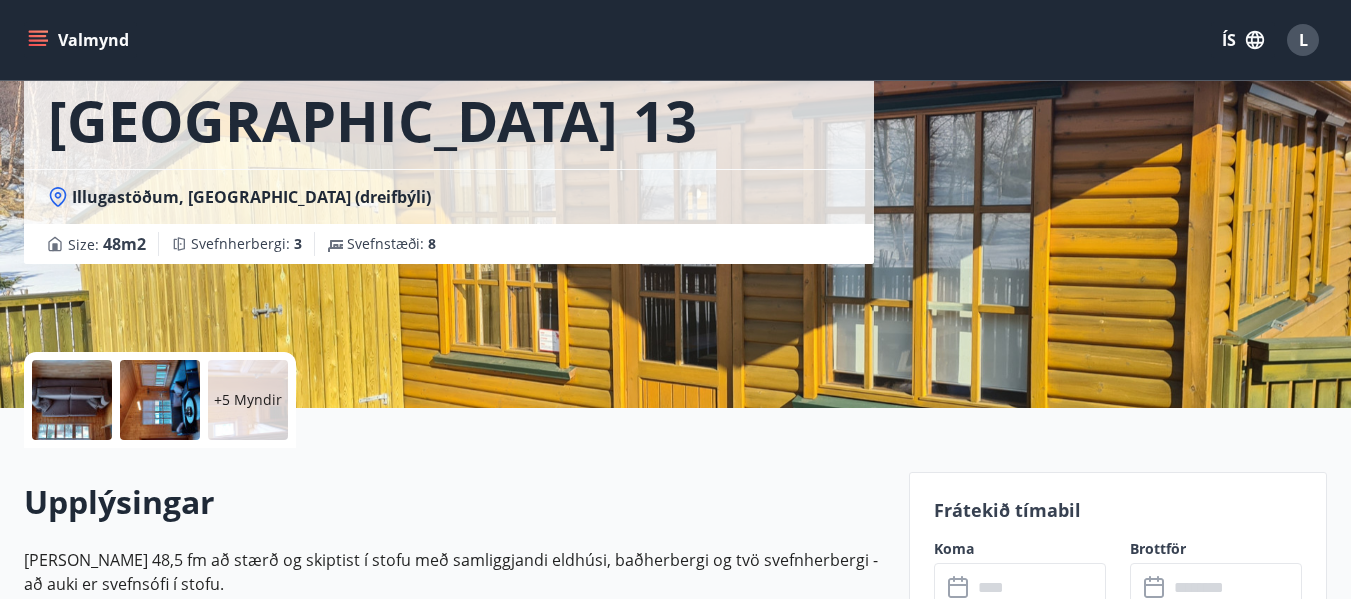 scroll, scrollTop: 0, scrollLeft: 0, axis: both 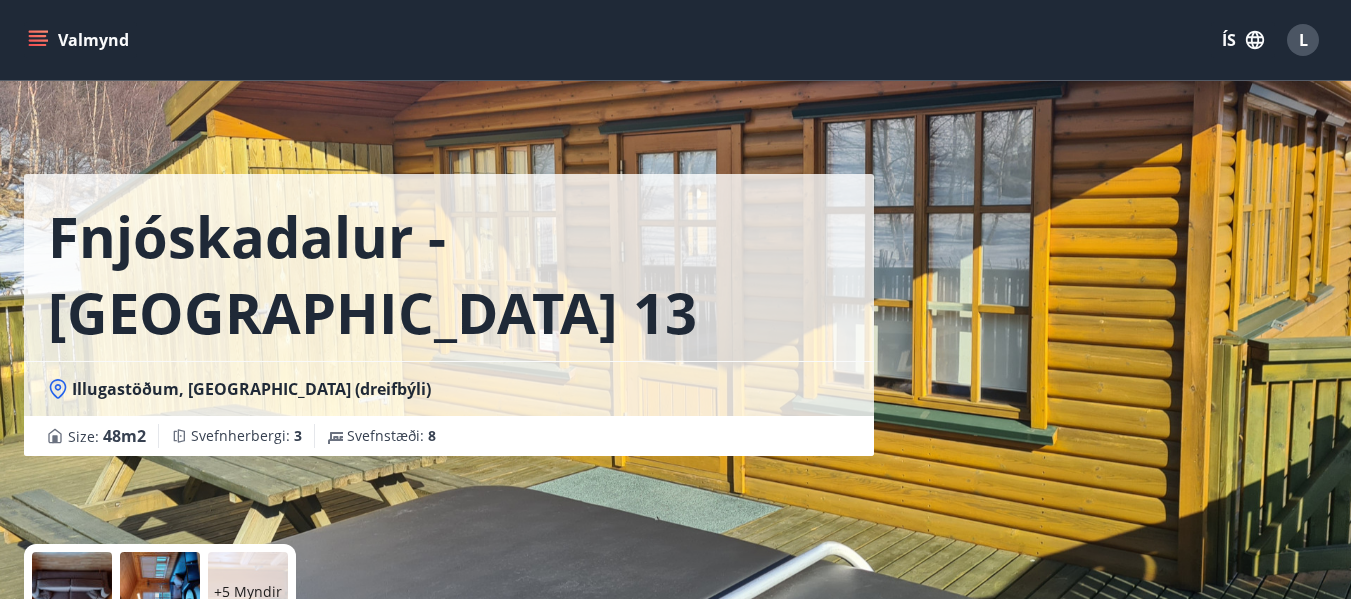 click 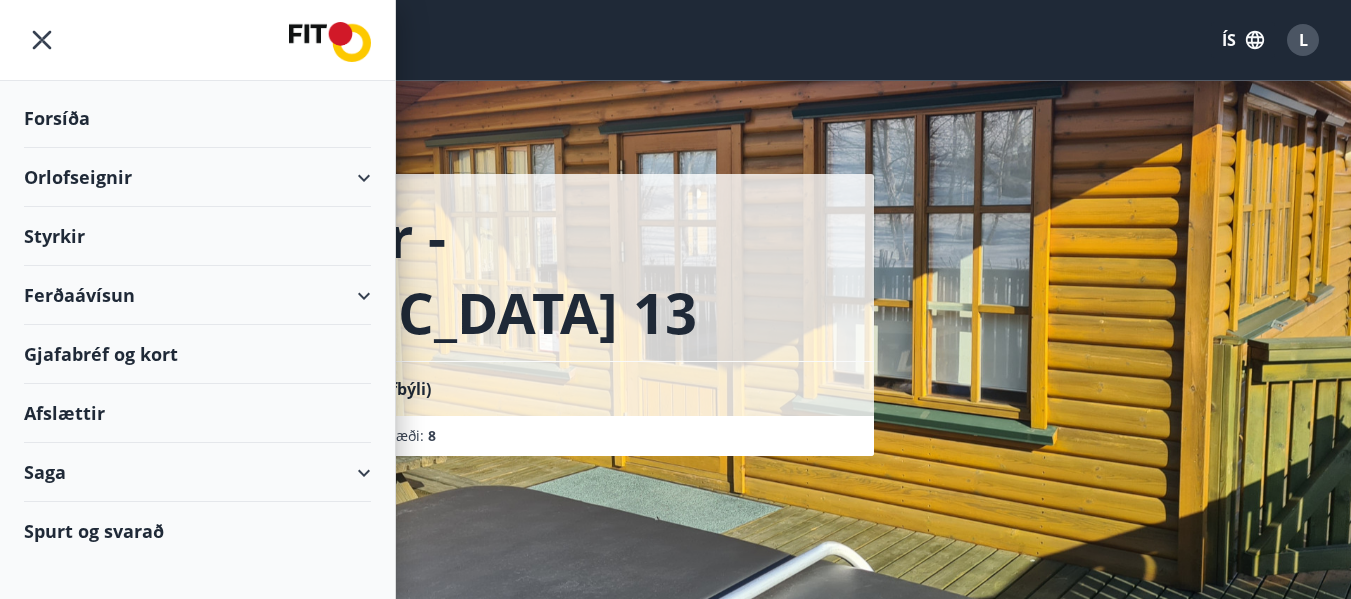 drag, startPoint x: 86, startPoint y: 178, endPoint x: 203, endPoint y: 196, distance: 118.37652 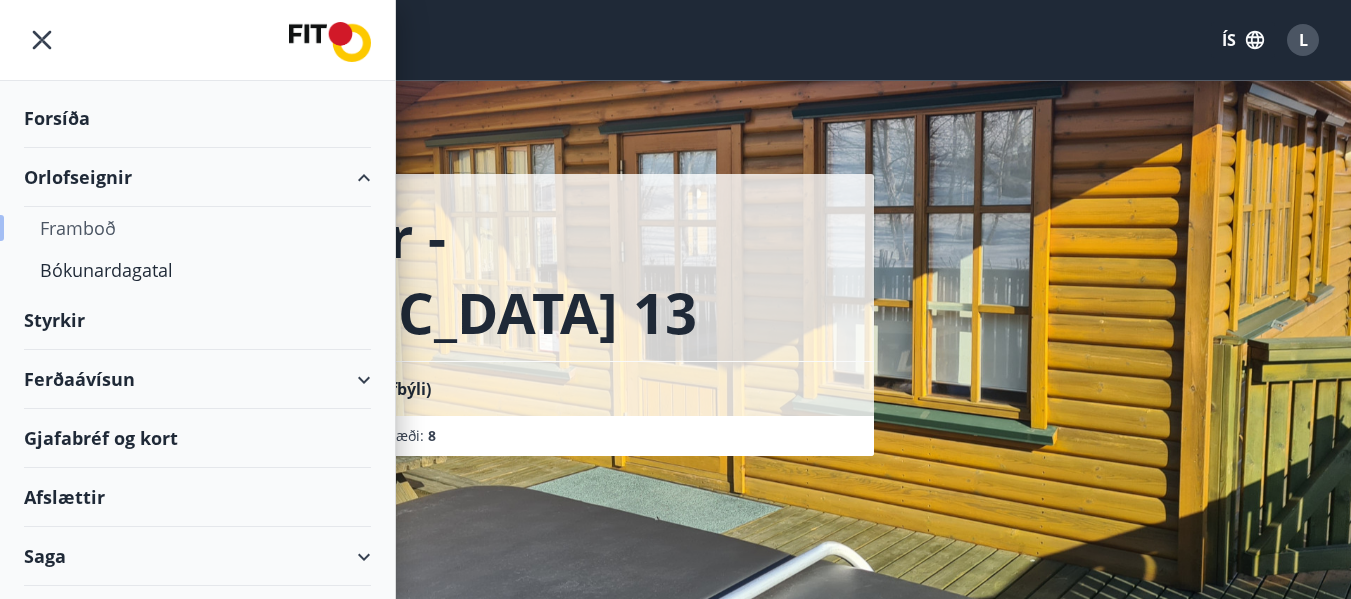 click on "Framboð" at bounding box center [197, 228] 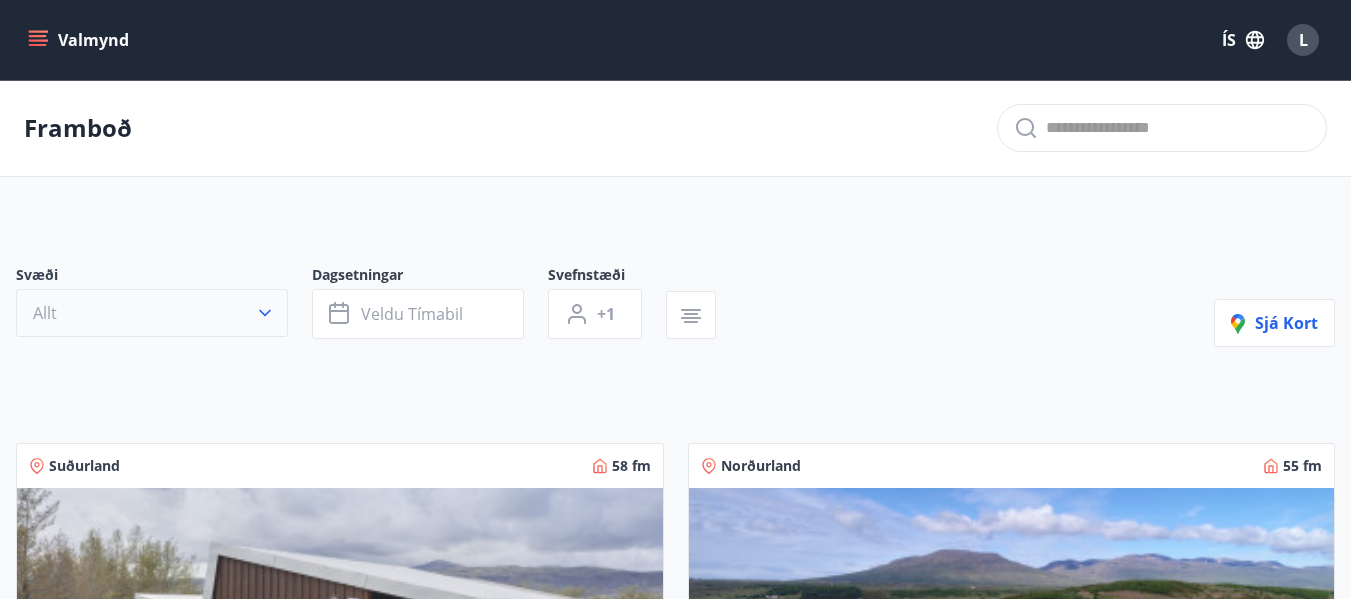 click on "Allt" at bounding box center [152, 313] 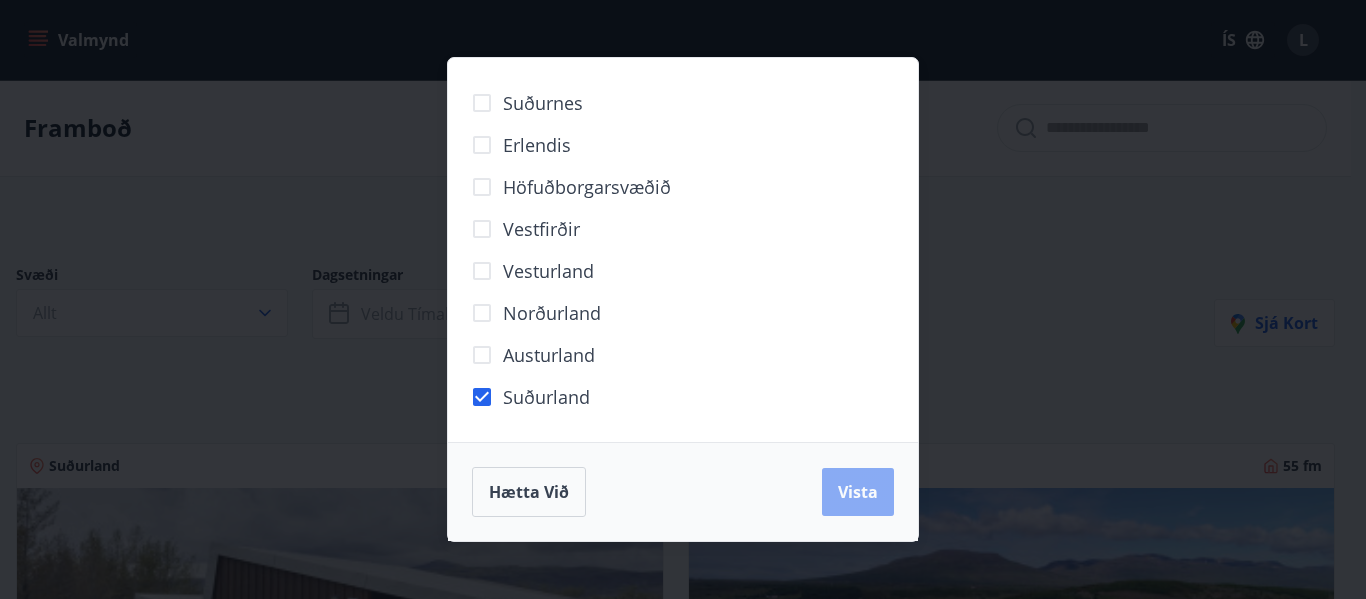 click on "Vista" at bounding box center [858, 492] 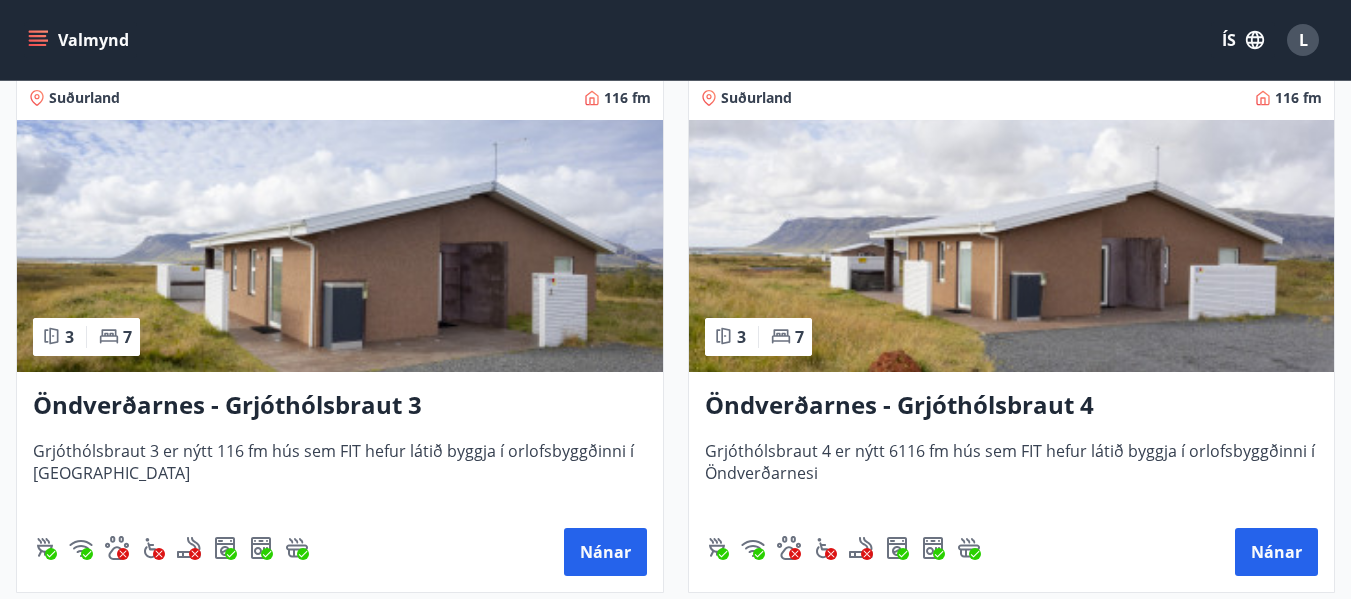 scroll, scrollTop: 3300, scrollLeft: 0, axis: vertical 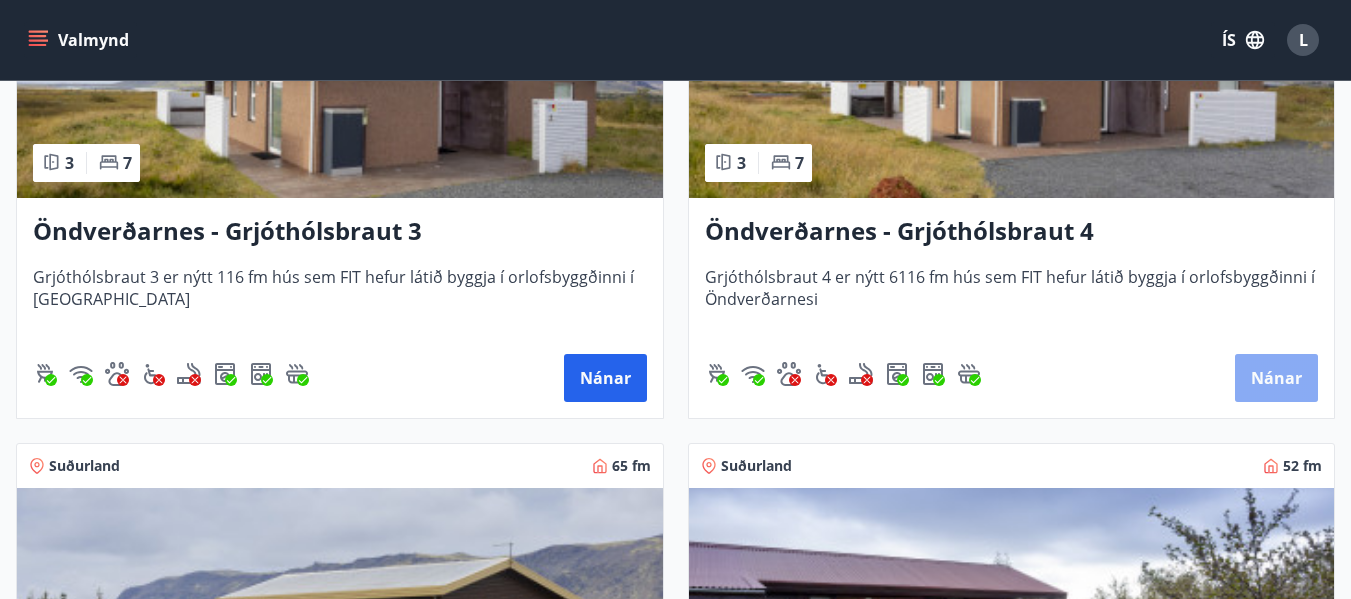 click on "Nánar" at bounding box center [1276, 378] 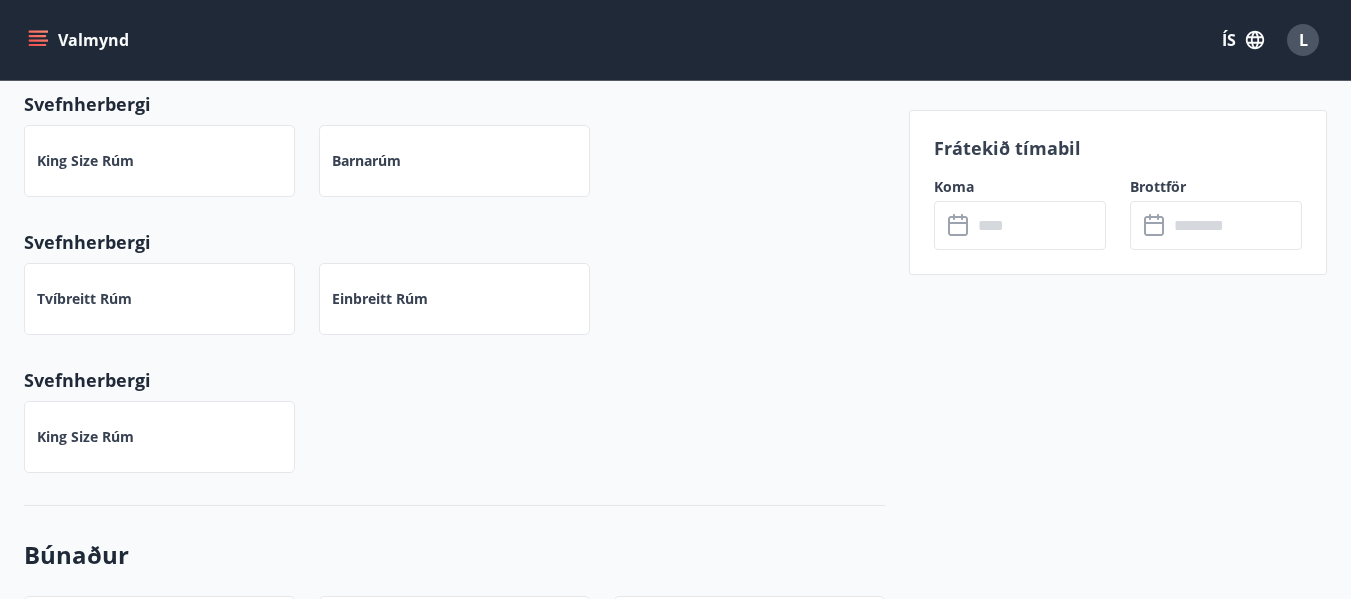 scroll, scrollTop: 400, scrollLeft: 0, axis: vertical 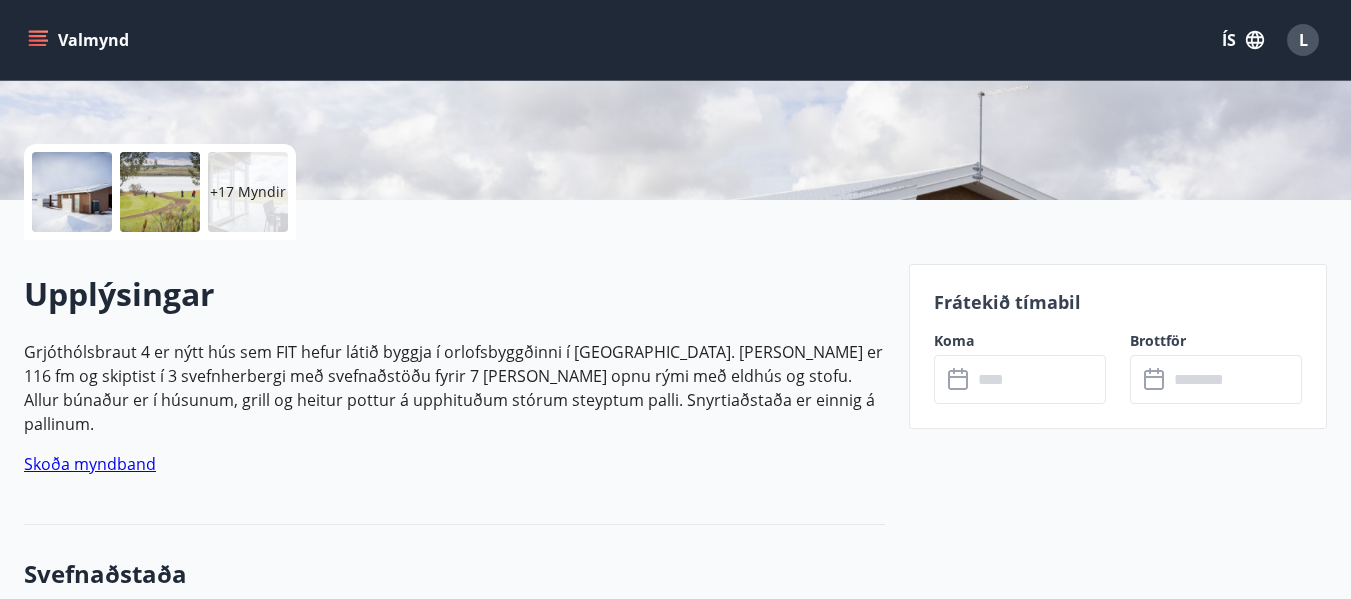 click at bounding box center (1039, 379) 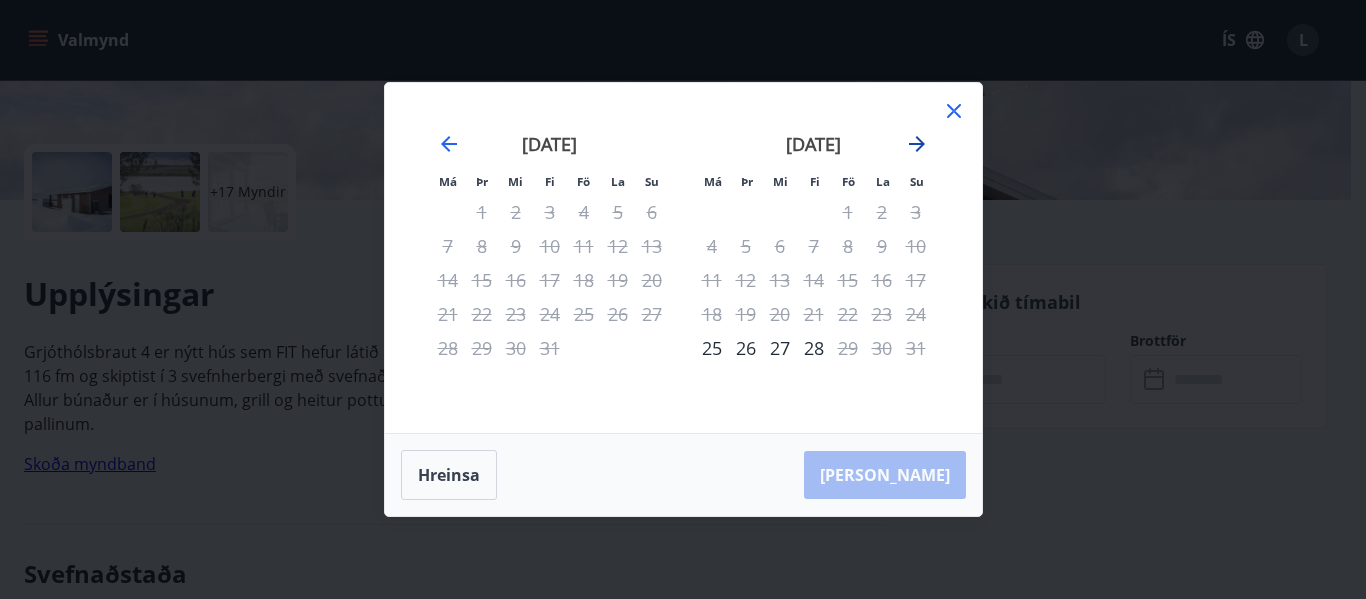 click 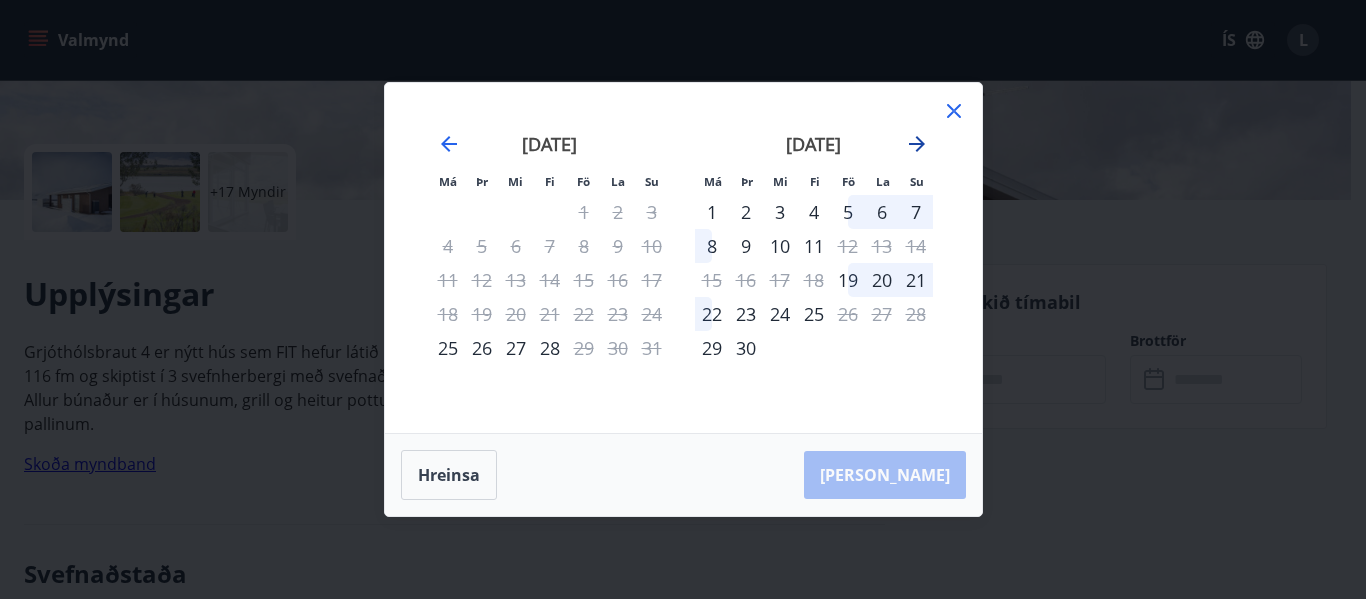click 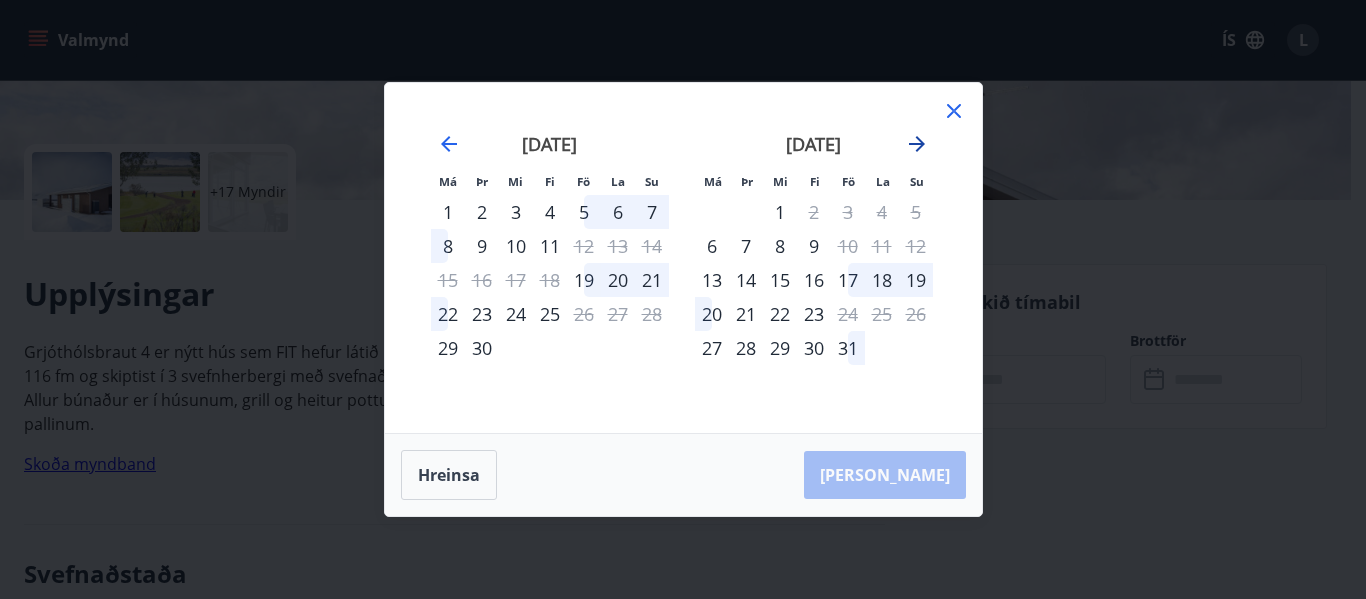 click 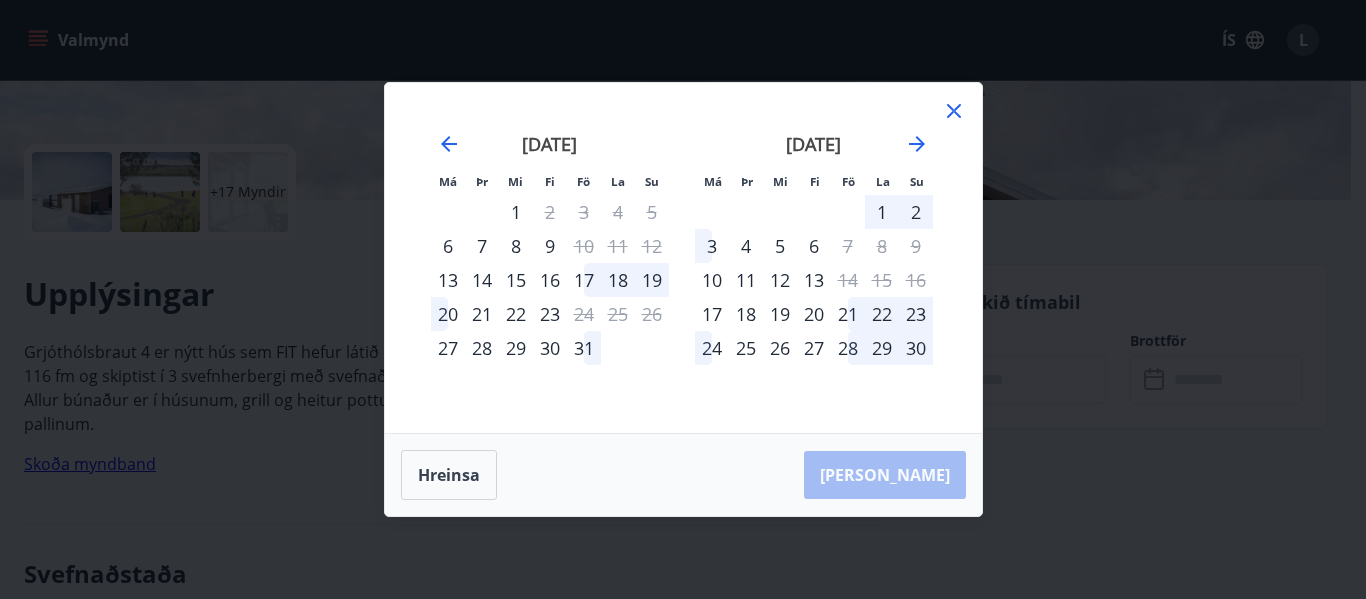 click 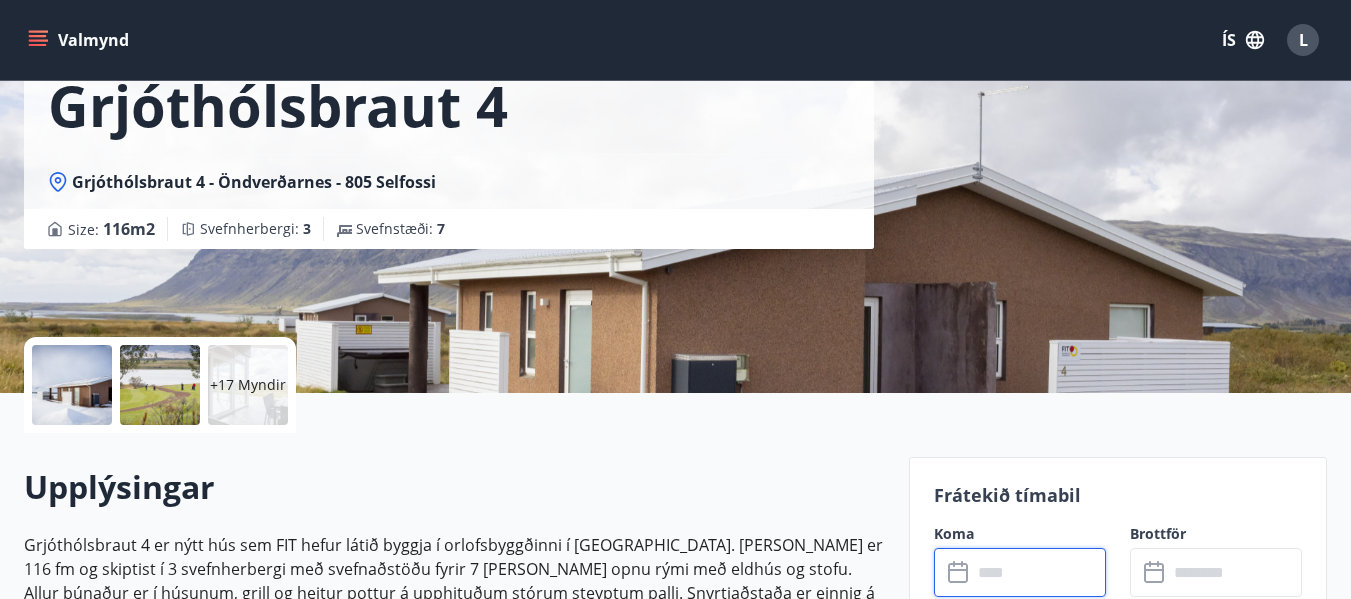 scroll, scrollTop: 0, scrollLeft: 0, axis: both 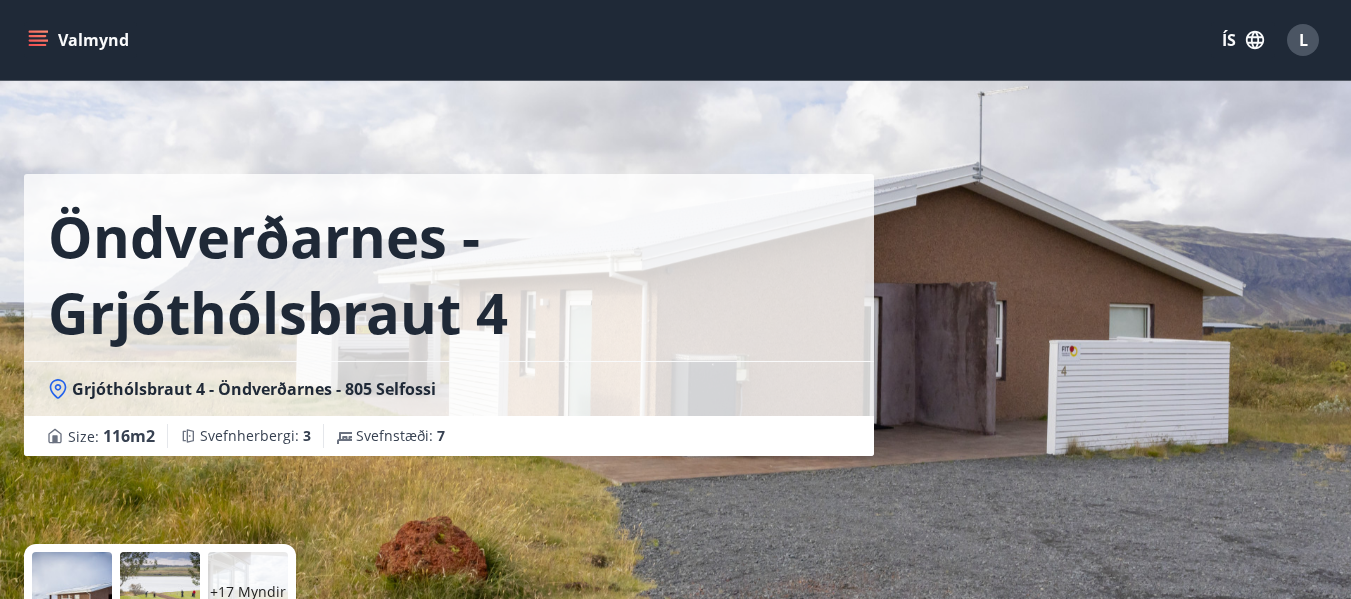 click on "Valmynd" at bounding box center (80, 40) 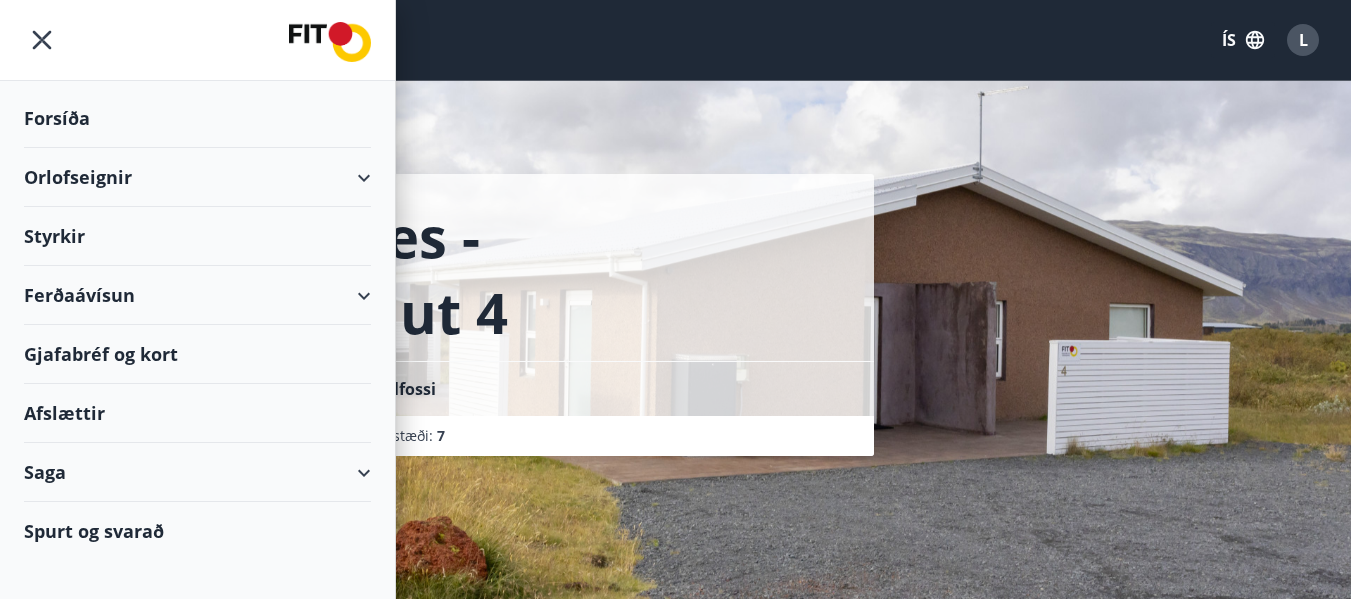 drag, startPoint x: 88, startPoint y: 183, endPoint x: 127, endPoint y: 186, distance: 39.115215 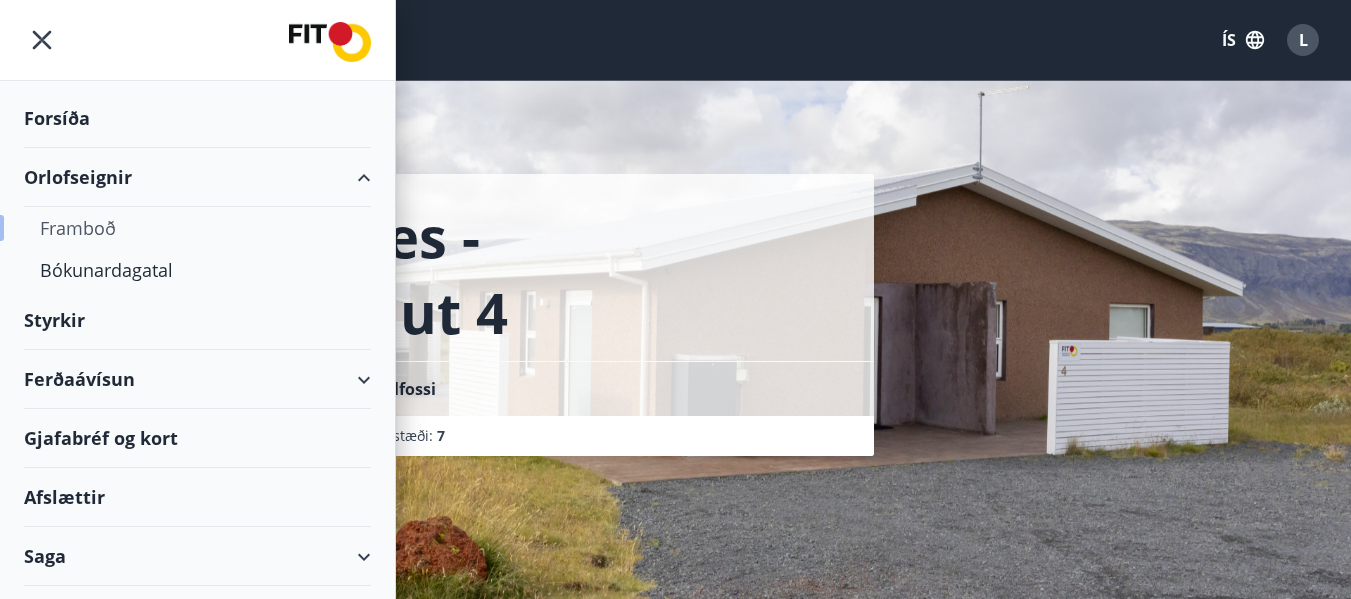 click on "Framboð" at bounding box center (197, 228) 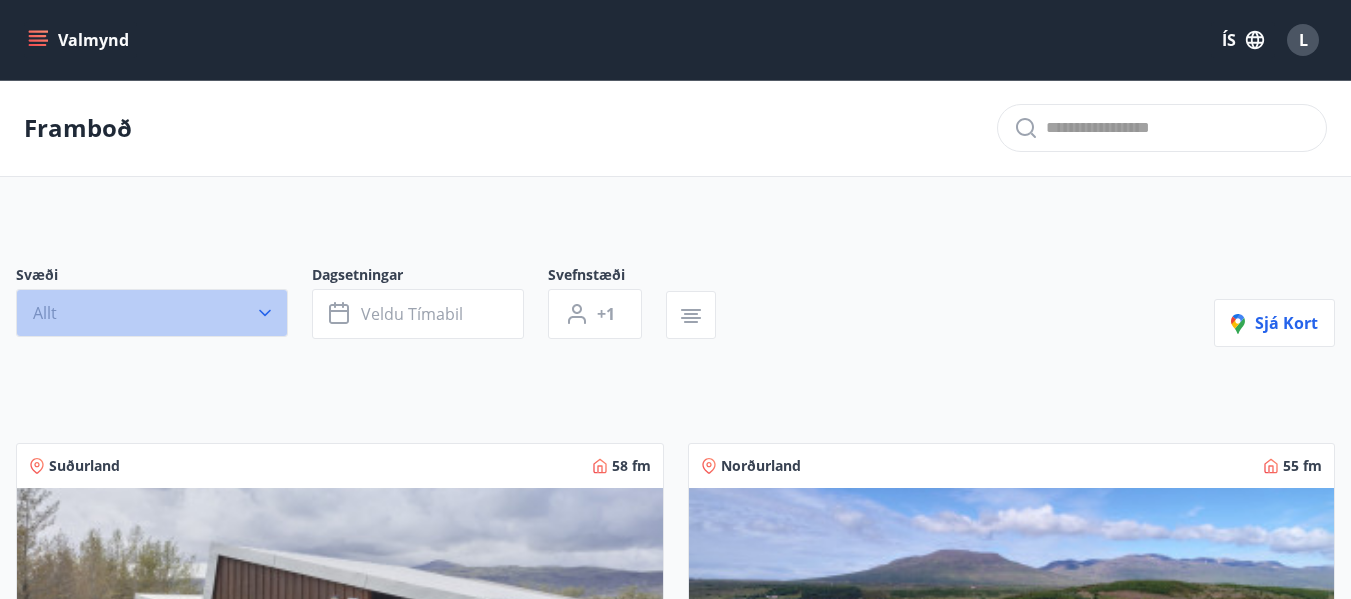 click 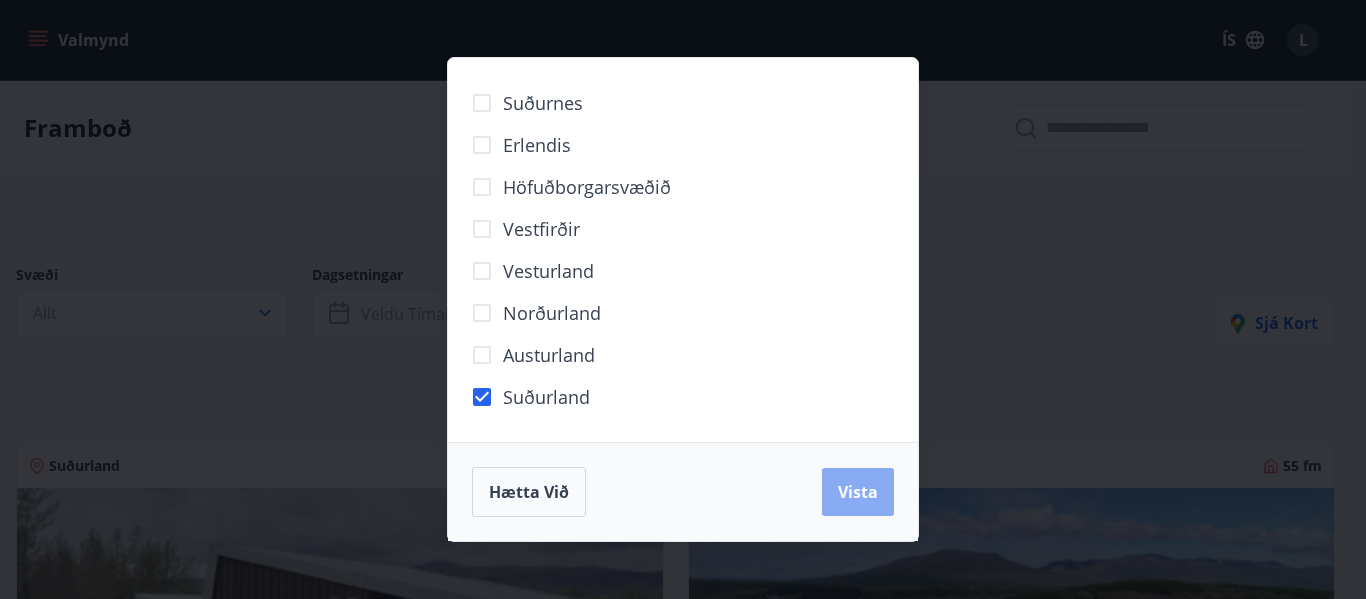 click on "Vista" at bounding box center [858, 492] 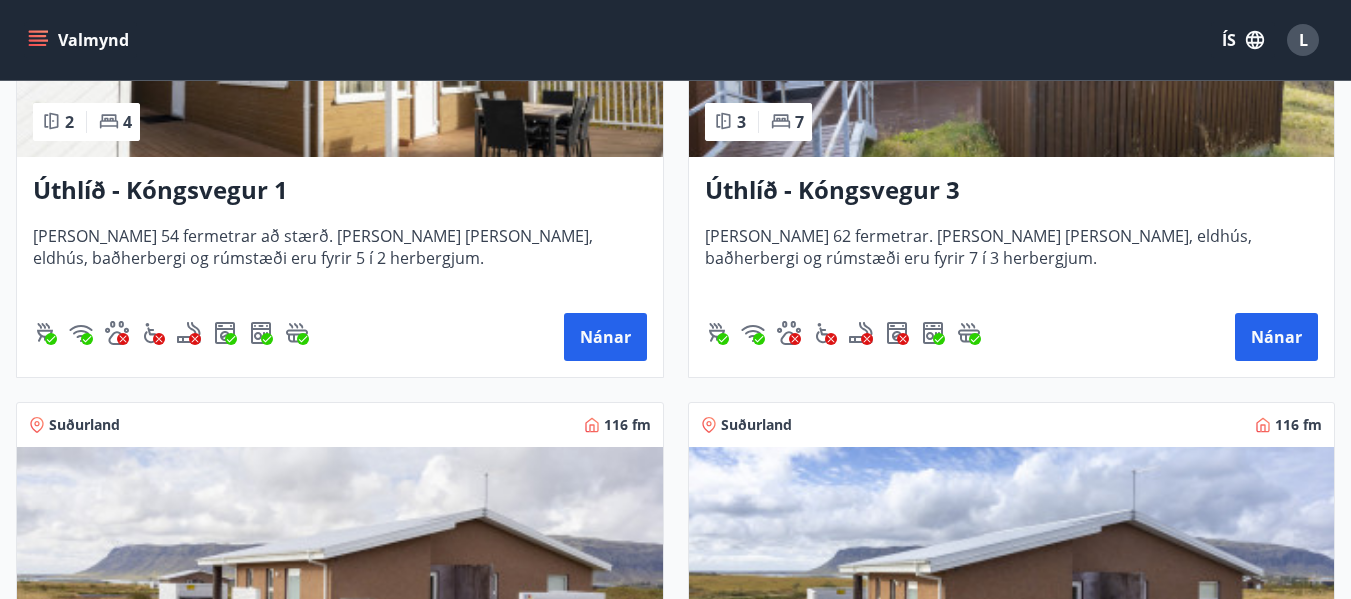 scroll, scrollTop: 2600, scrollLeft: 0, axis: vertical 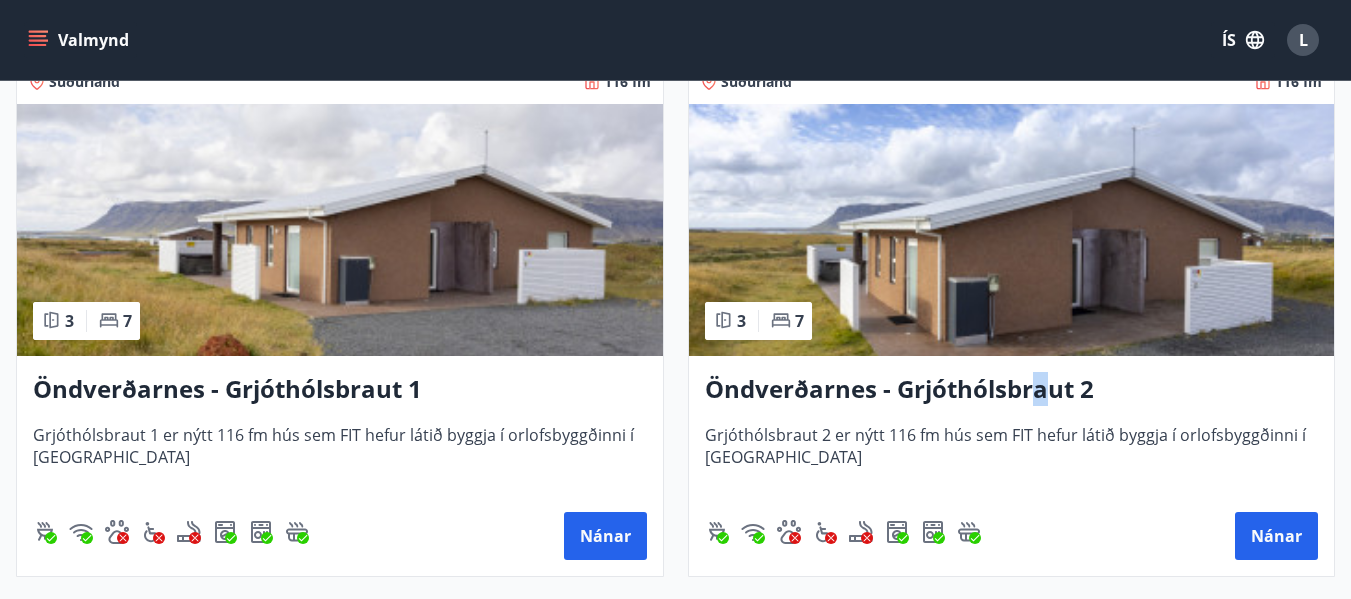 click on "Öndverðarnes - Grjóthólsbraut 2" at bounding box center (1012, 390) 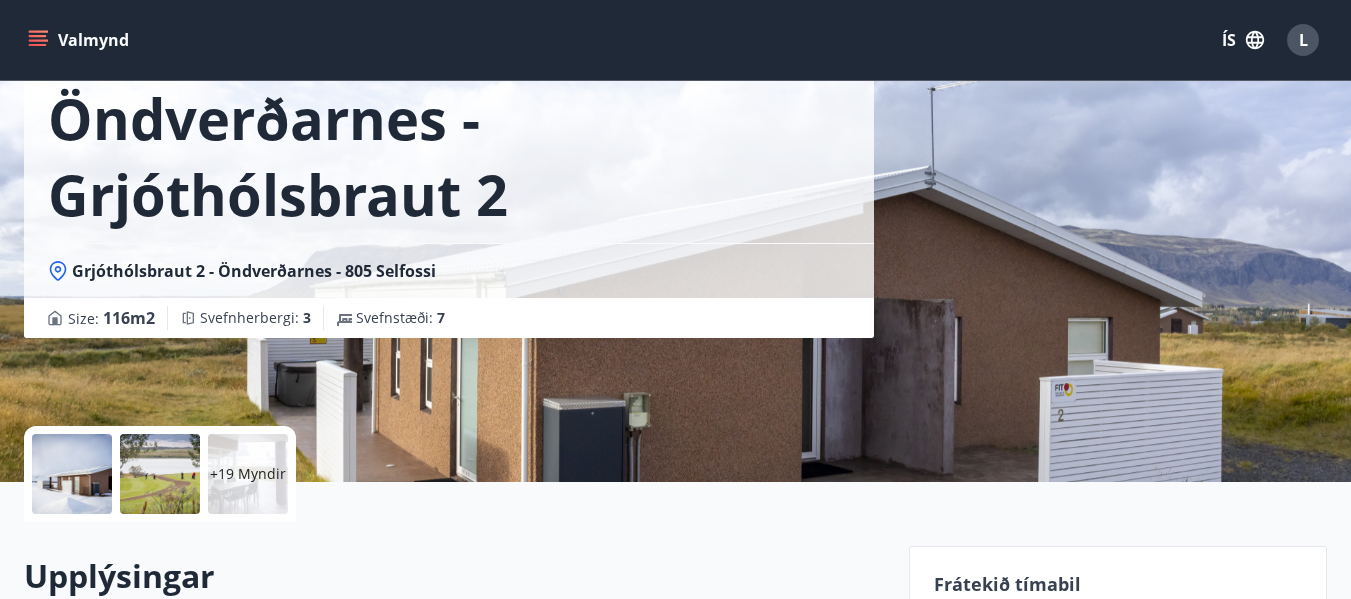 scroll, scrollTop: 300, scrollLeft: 0, axis: vertical 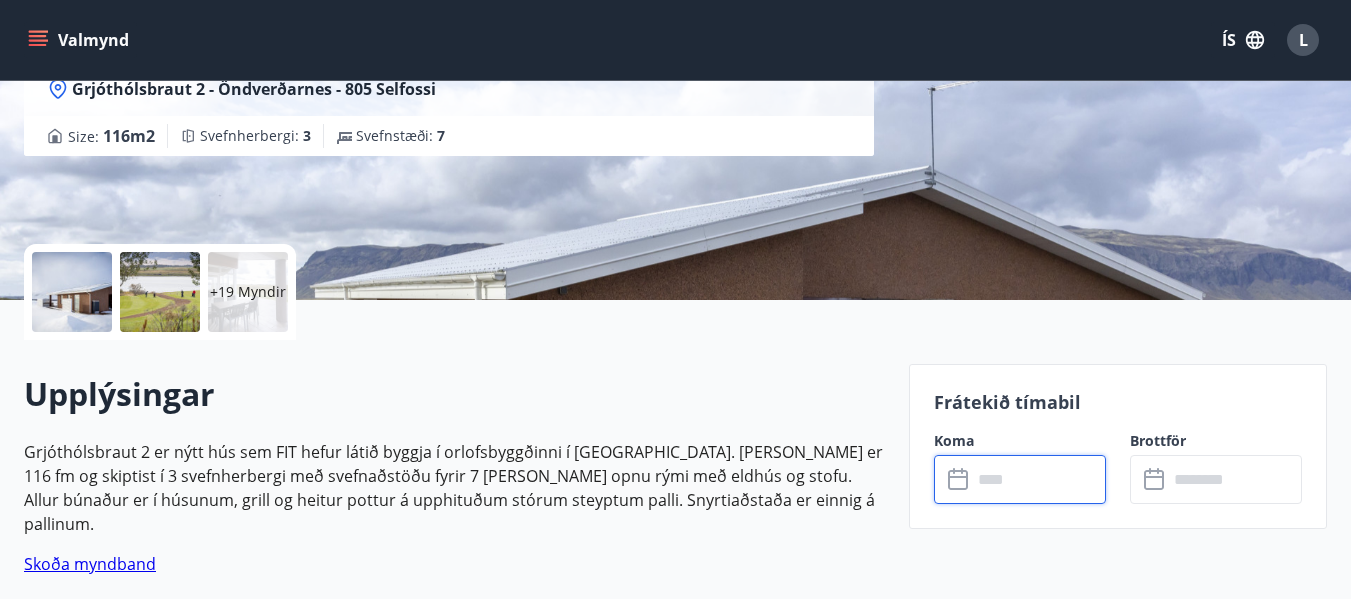 click at bounding box center (1039, 479) 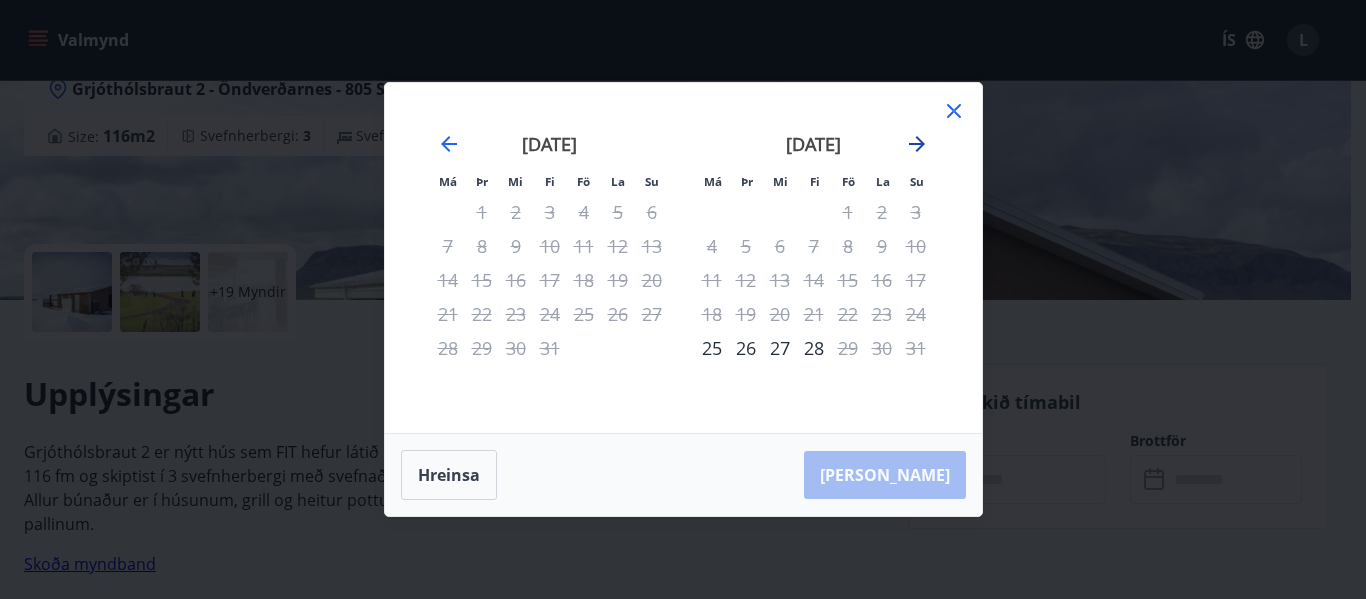 click 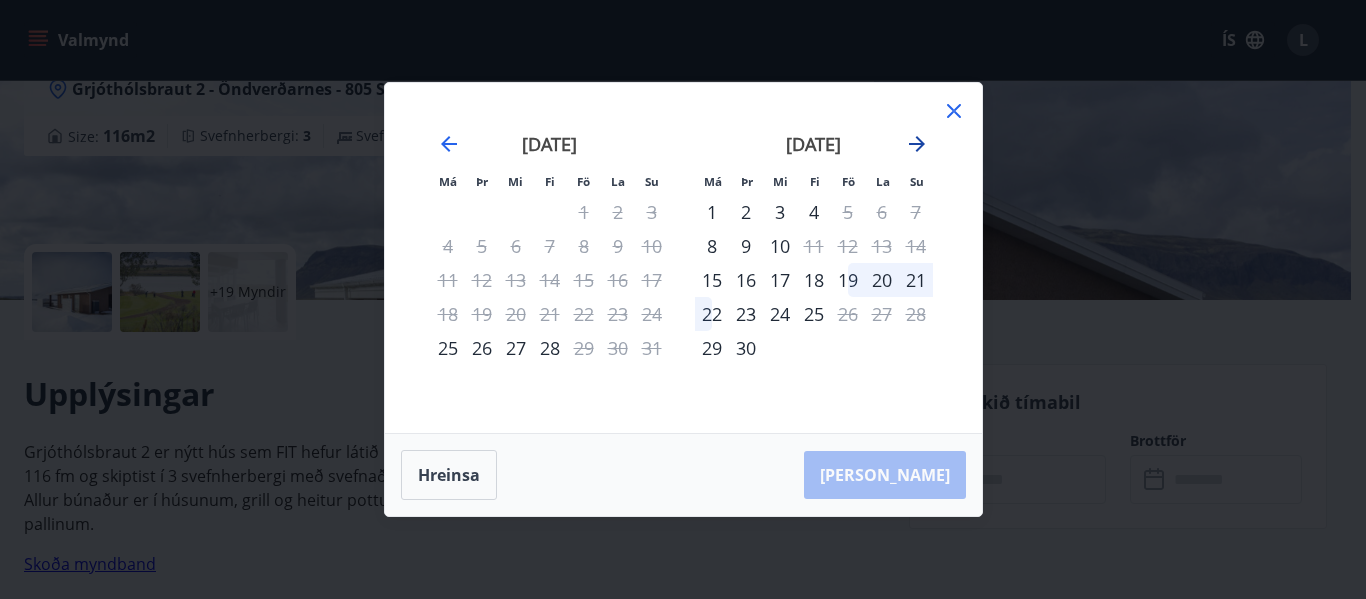 click 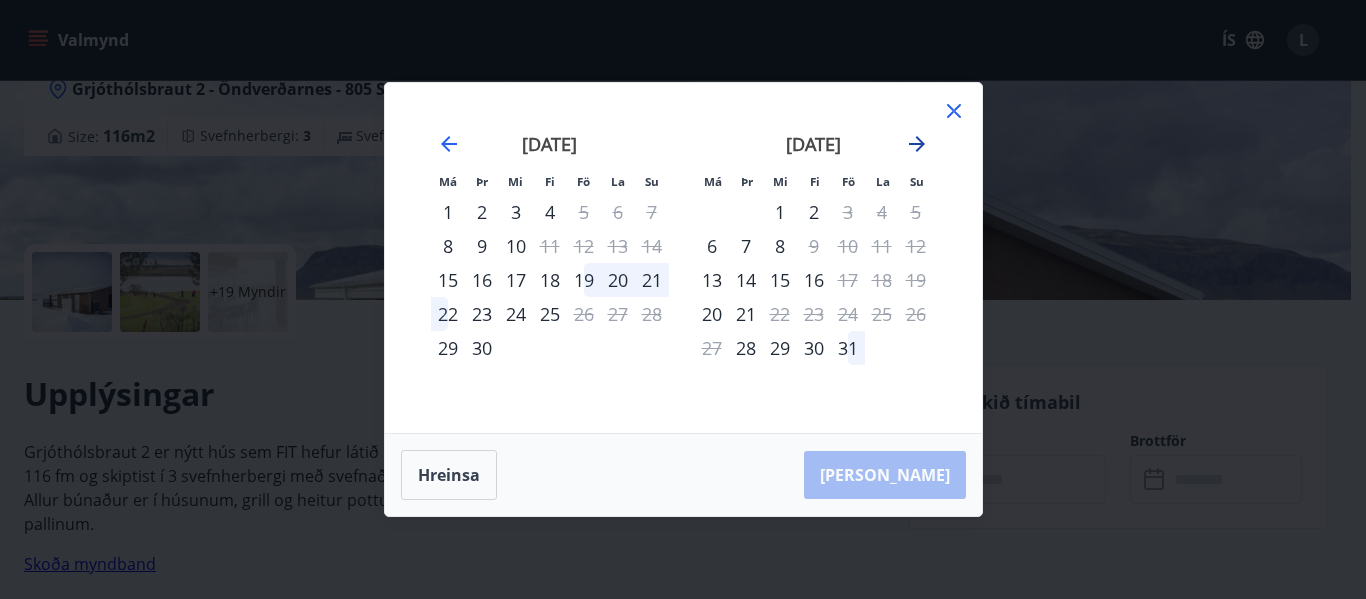 click 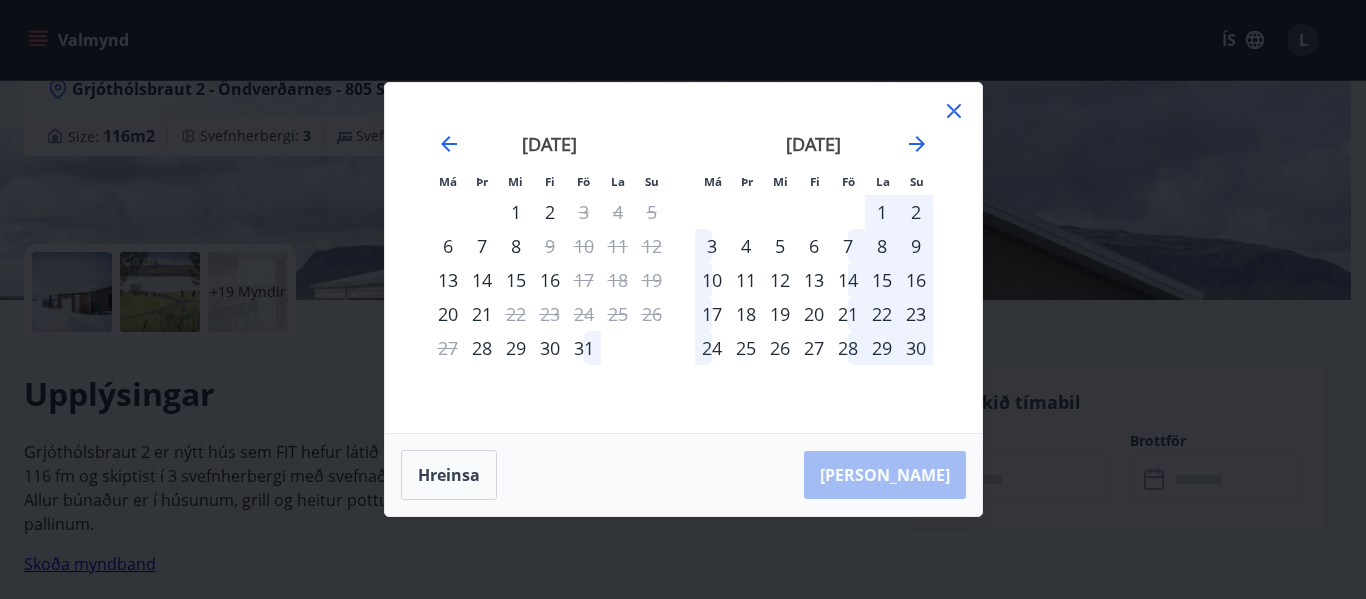 click 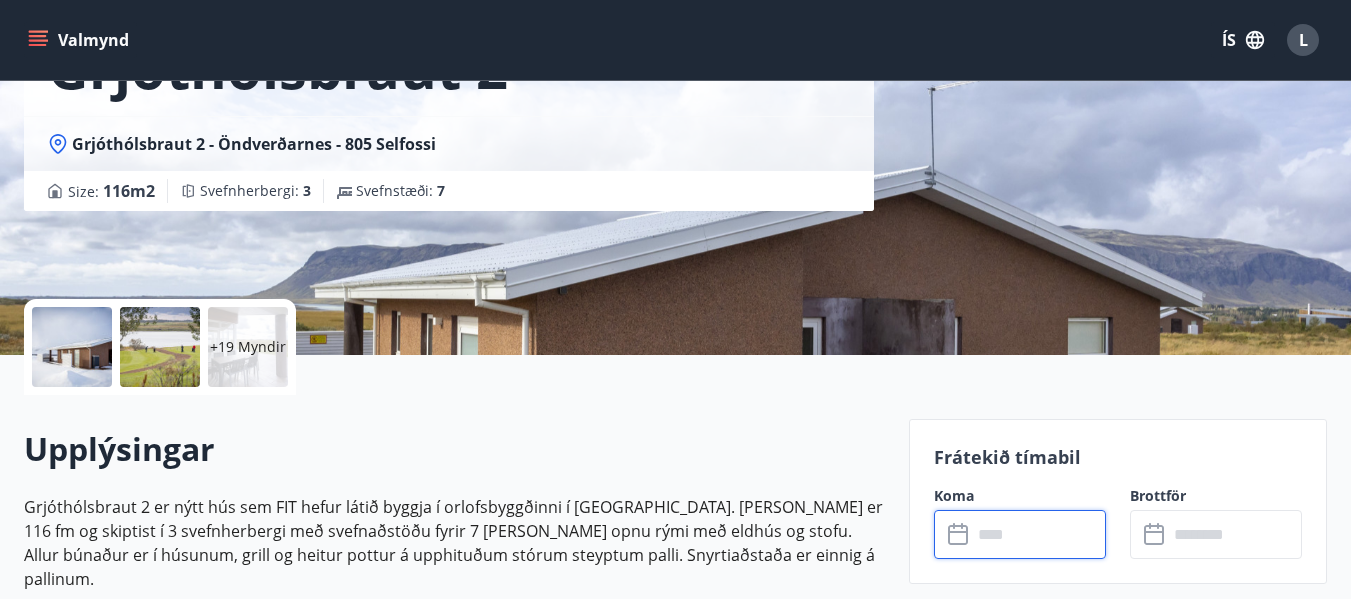 scroll, scrollTop: 200, scrollLeft: 0, axis: vertical 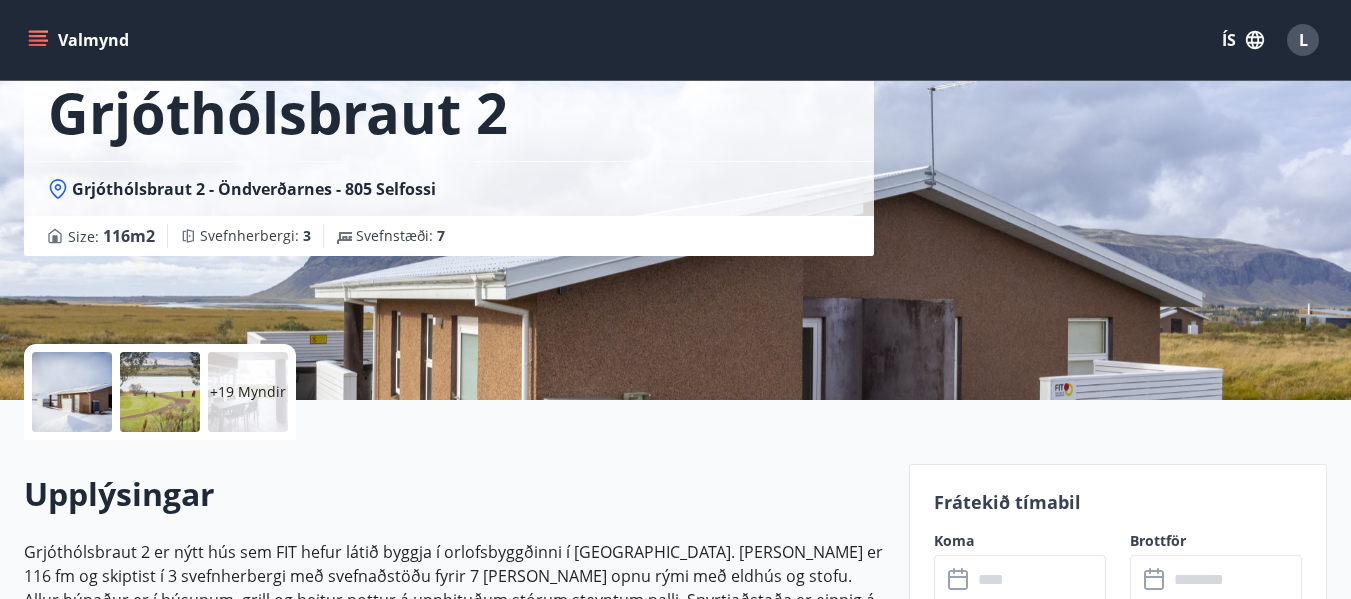 click at bounding box center (72, 392) 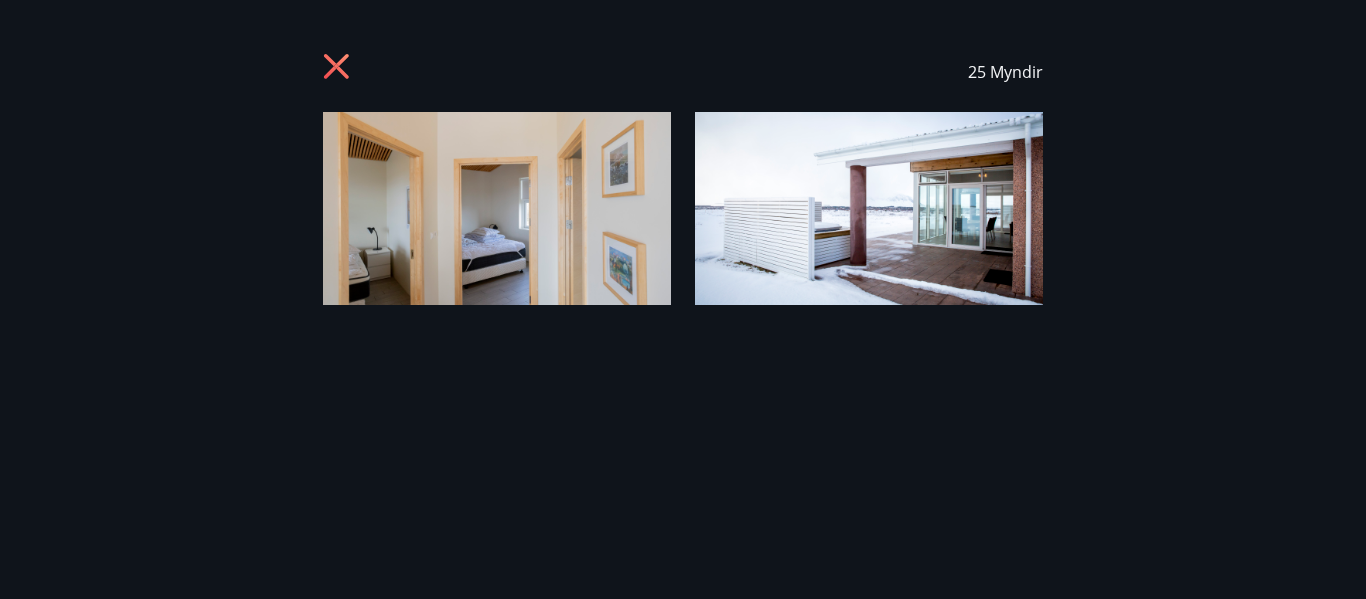 click 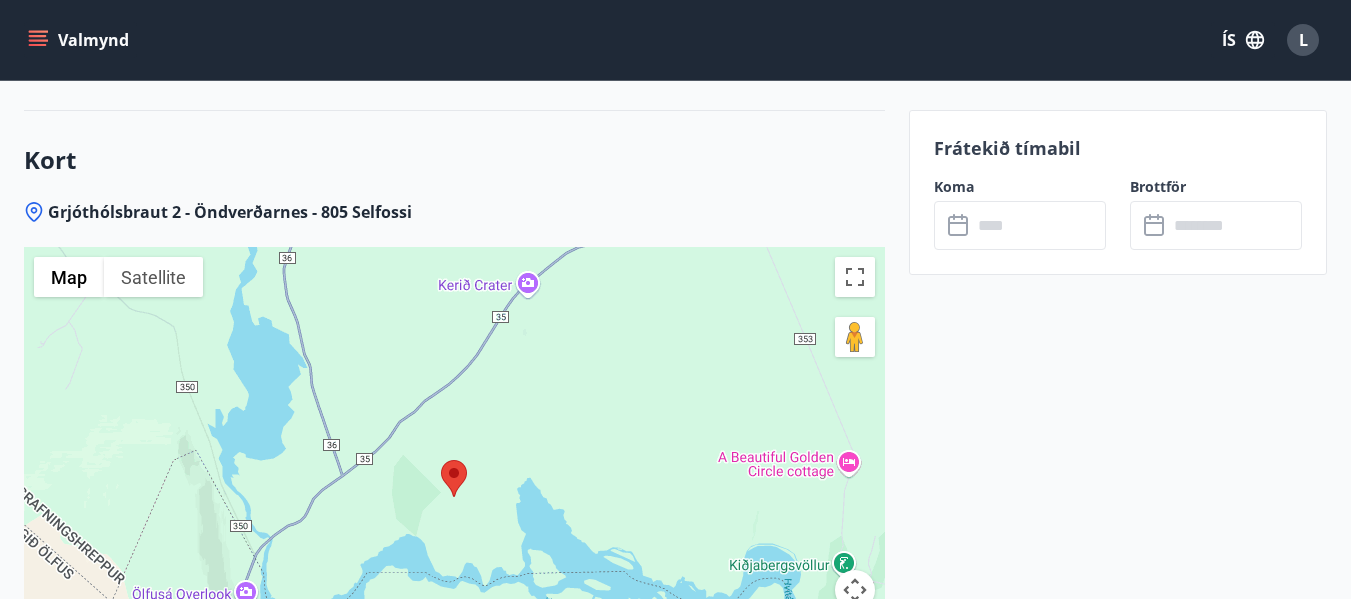 scroll, scrollTop: 2800, scrollLeft: 0, axis: vertical 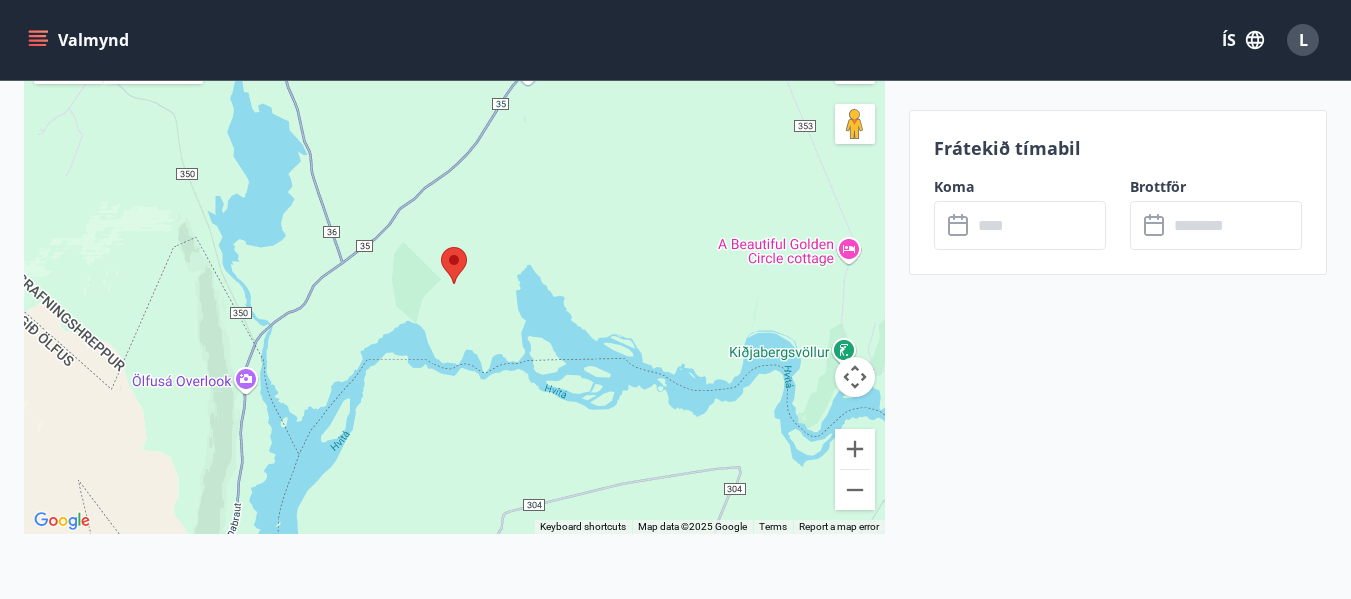 click at bounding box center [441, 247] 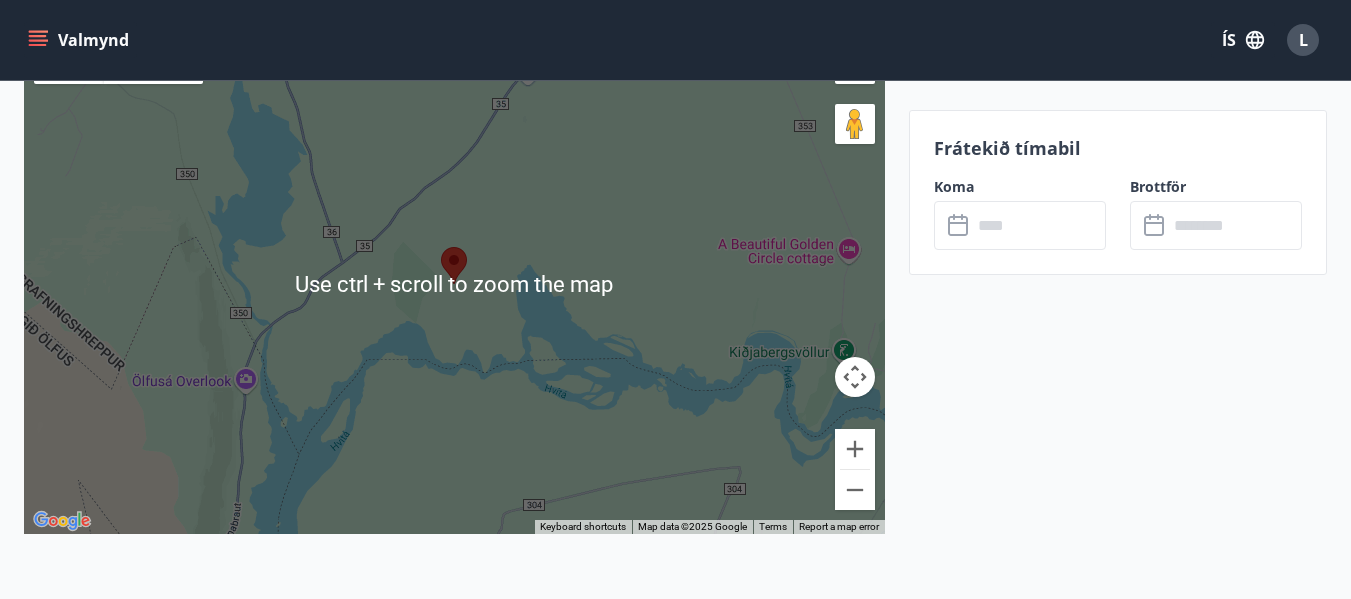 scroll, scrollTop: 2600, scrollLeft: 0, axis: vertical 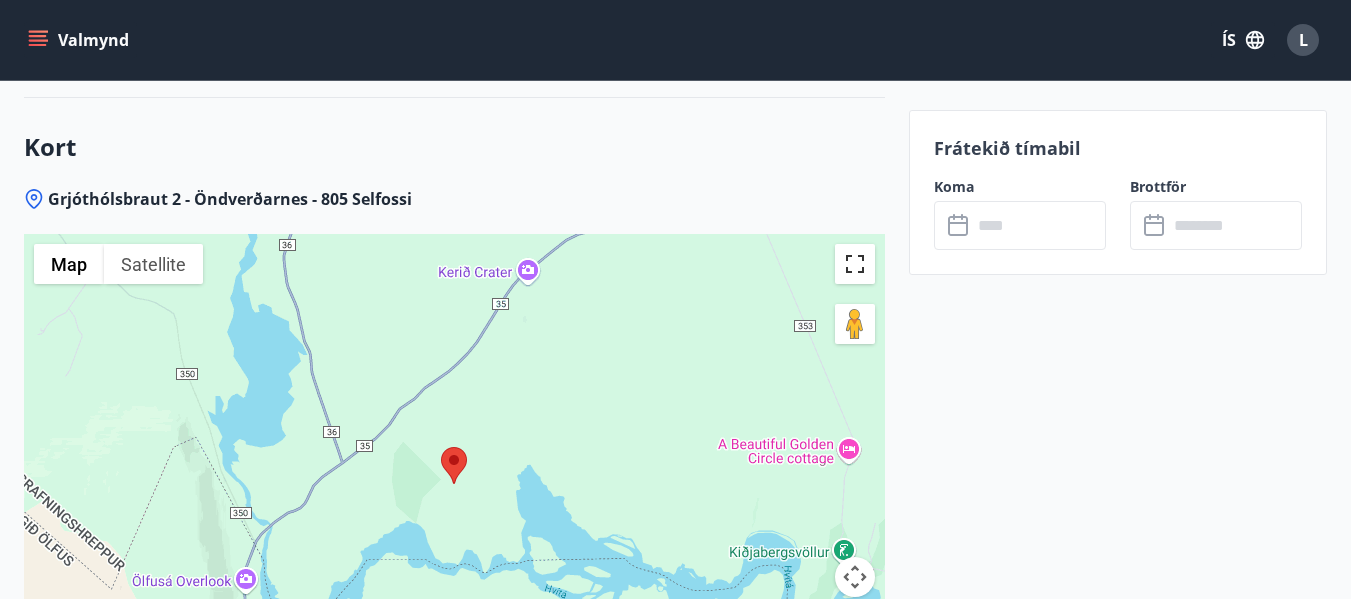 click at bounding box center [855, 264] 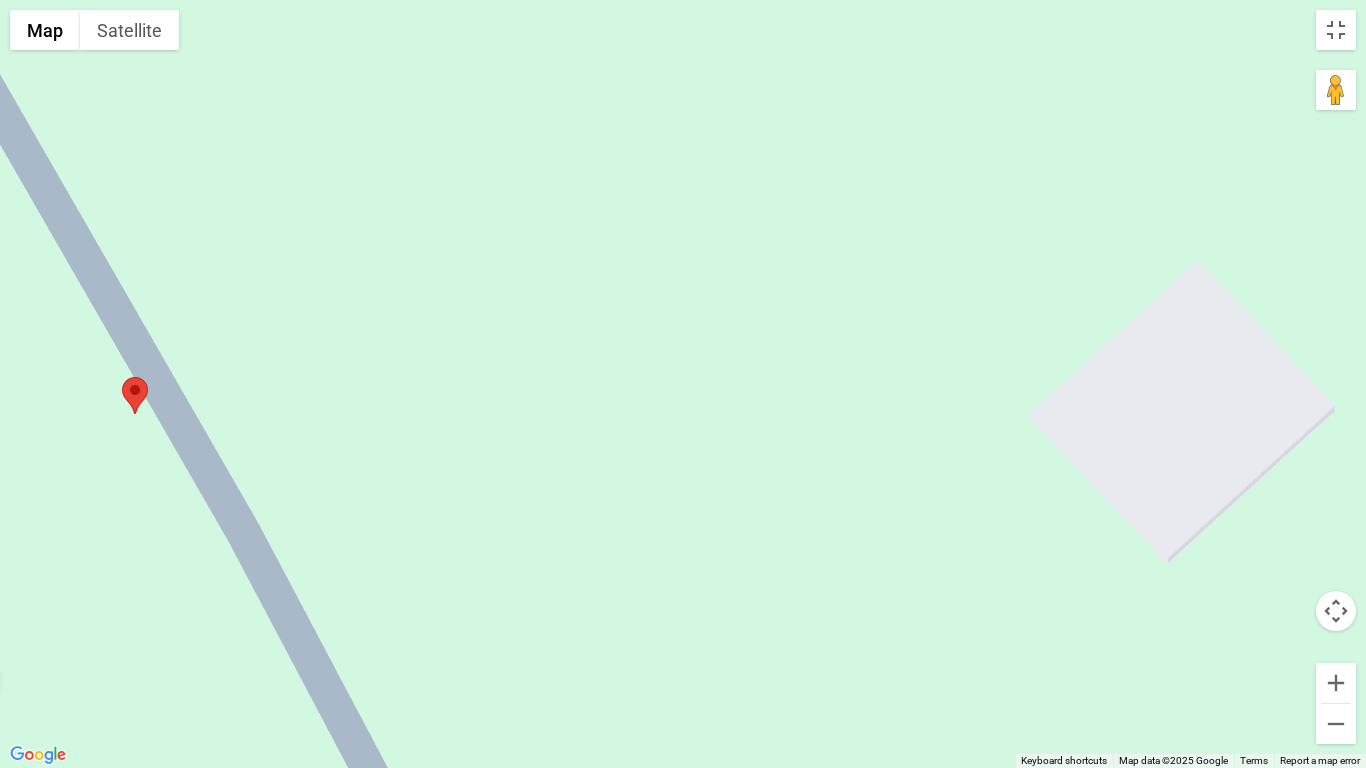 drag, startPoint x: 321, startPoint y: 250, endPoint x: 470, endPoint y: 397, distance: 209.30838 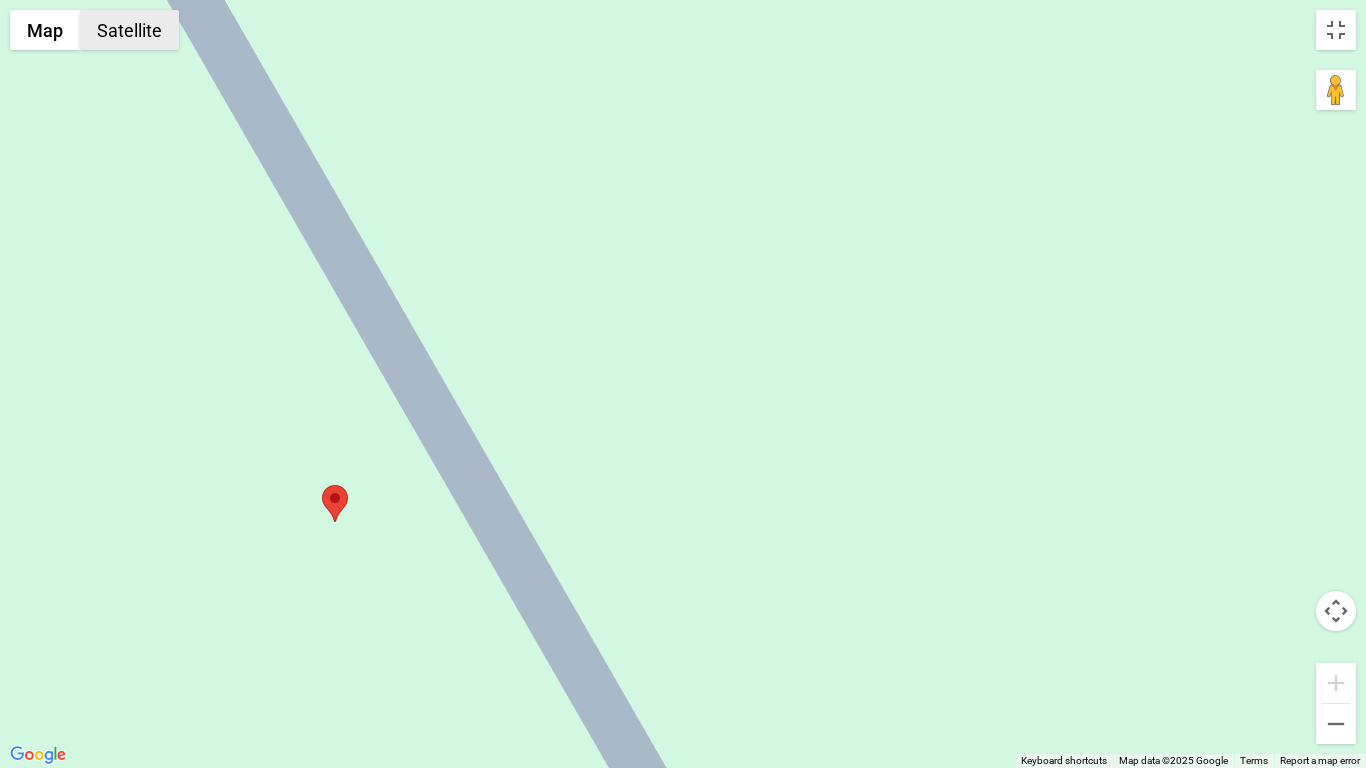 click on "Satellite" at bounding box center [129, 30] 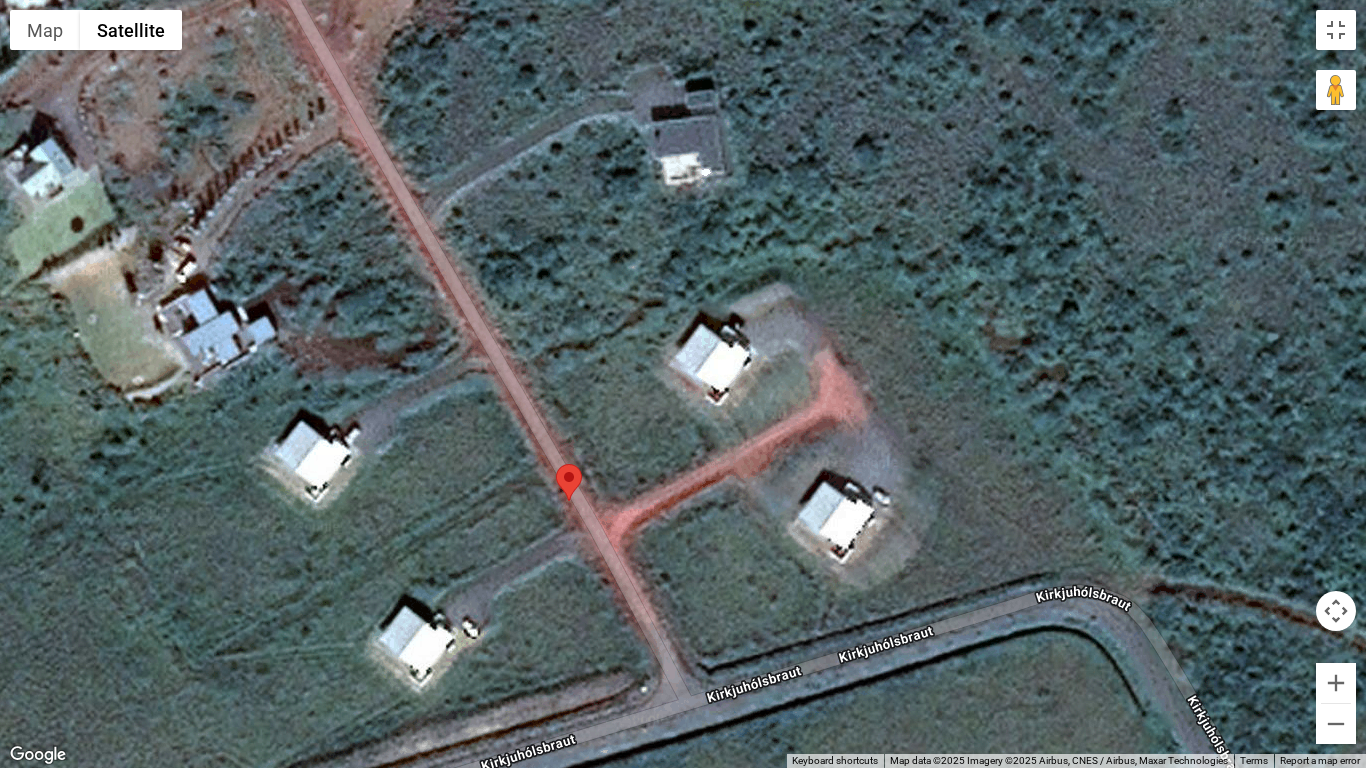drag, startPoint x: 876, startPoint y: 405, endPoint x: 676, endPoint y: 460, distance: 207.42468 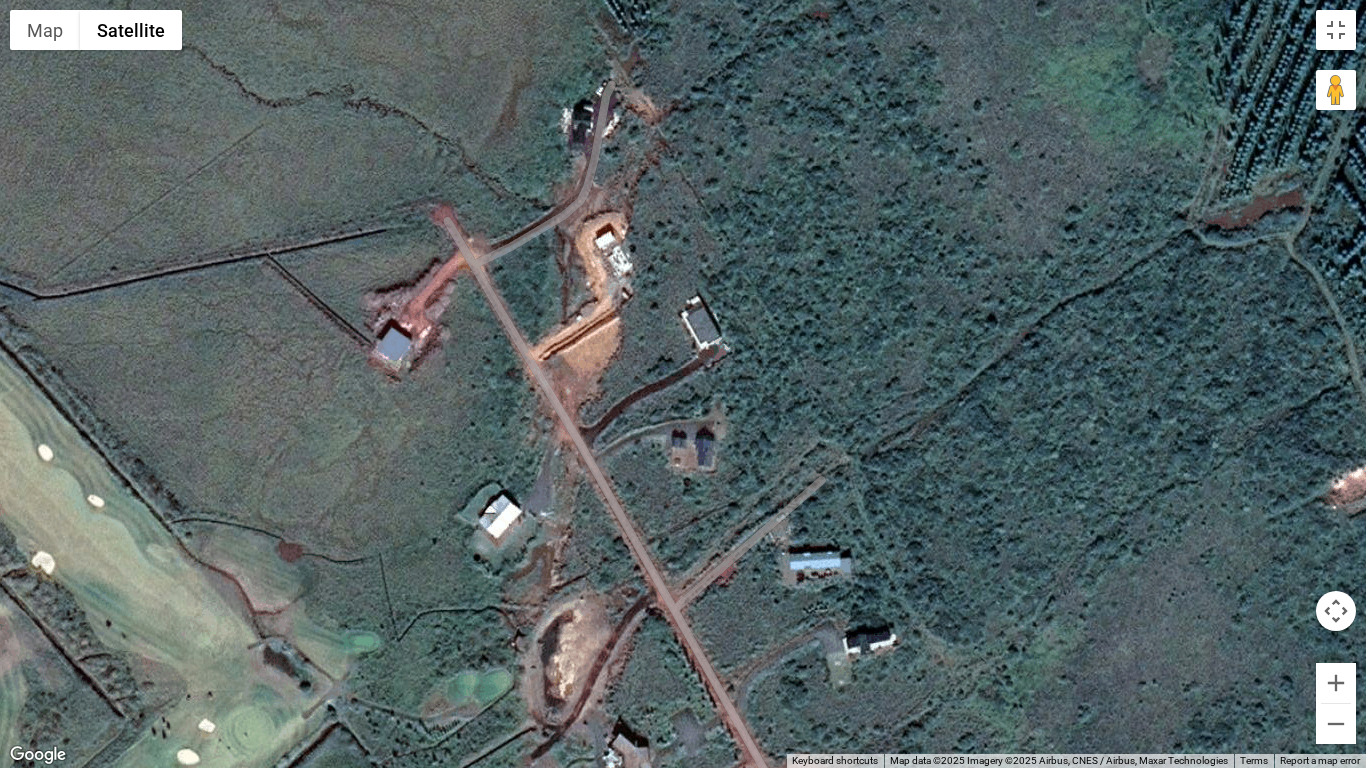 drag, startPoint x: 559, startPoint y: 234, endPoint x: 743, endPoint y: 767, distance: 563.8661 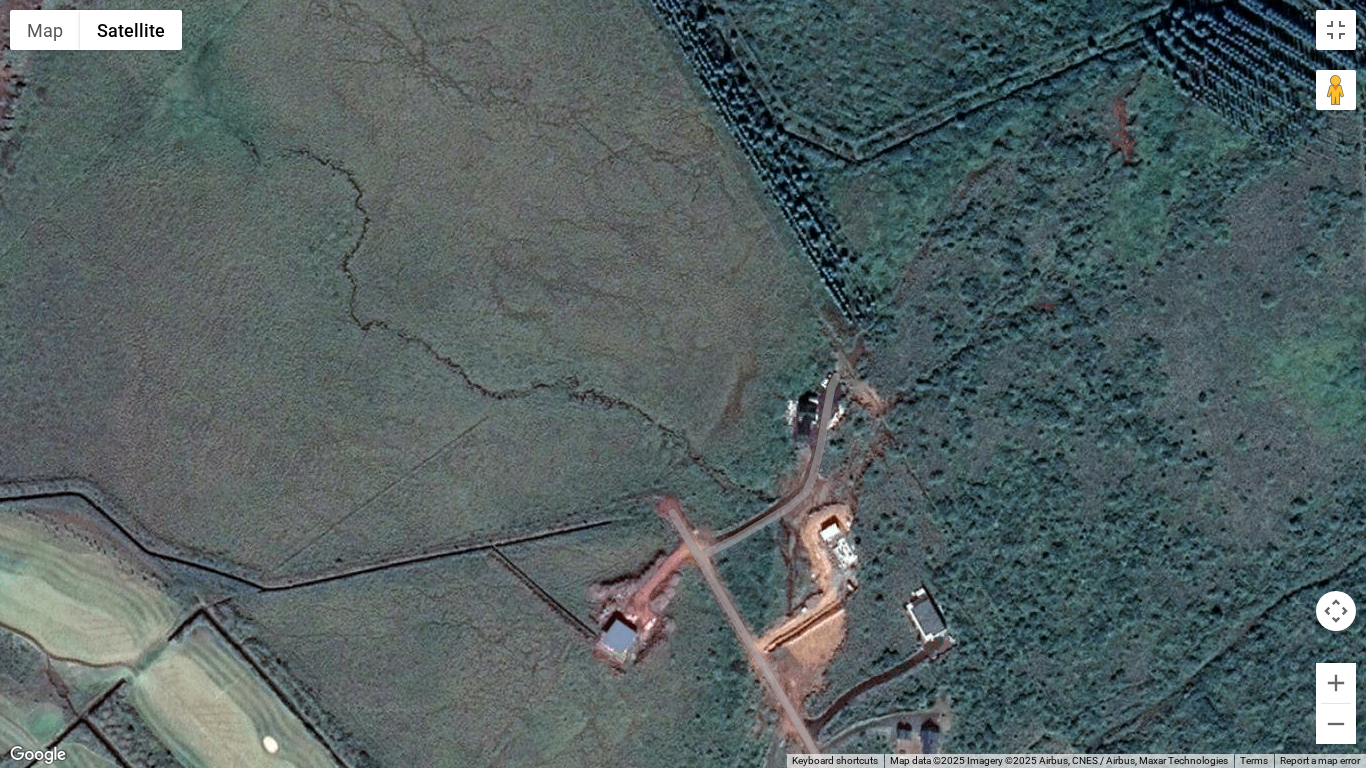 drag, startPoint x: 530, startPoint y: 352, endPoint x: 757, endPoint y: 647, distance: 372.22842 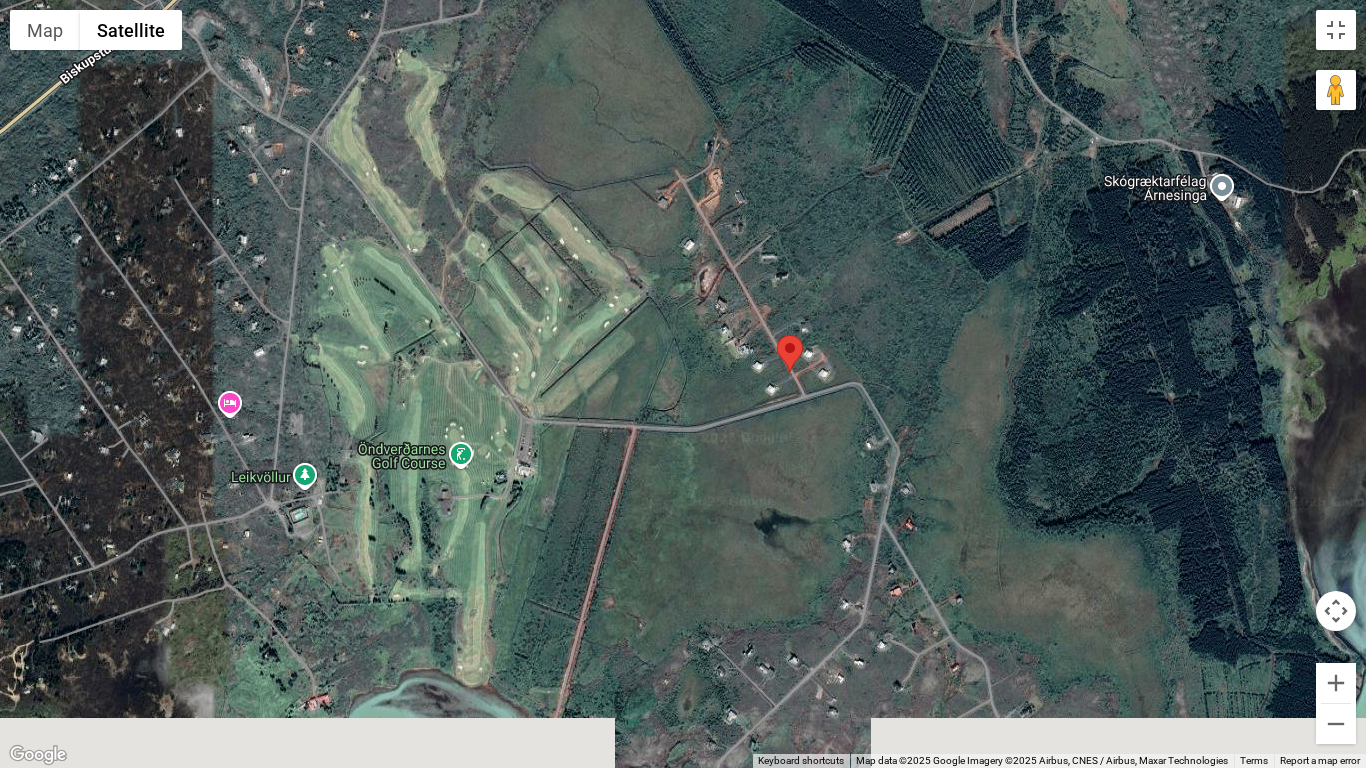 drag, startPoint x: 884, startPoint y: 628, endPoint x: 794, endPoint y: 234, distance: 404.1485 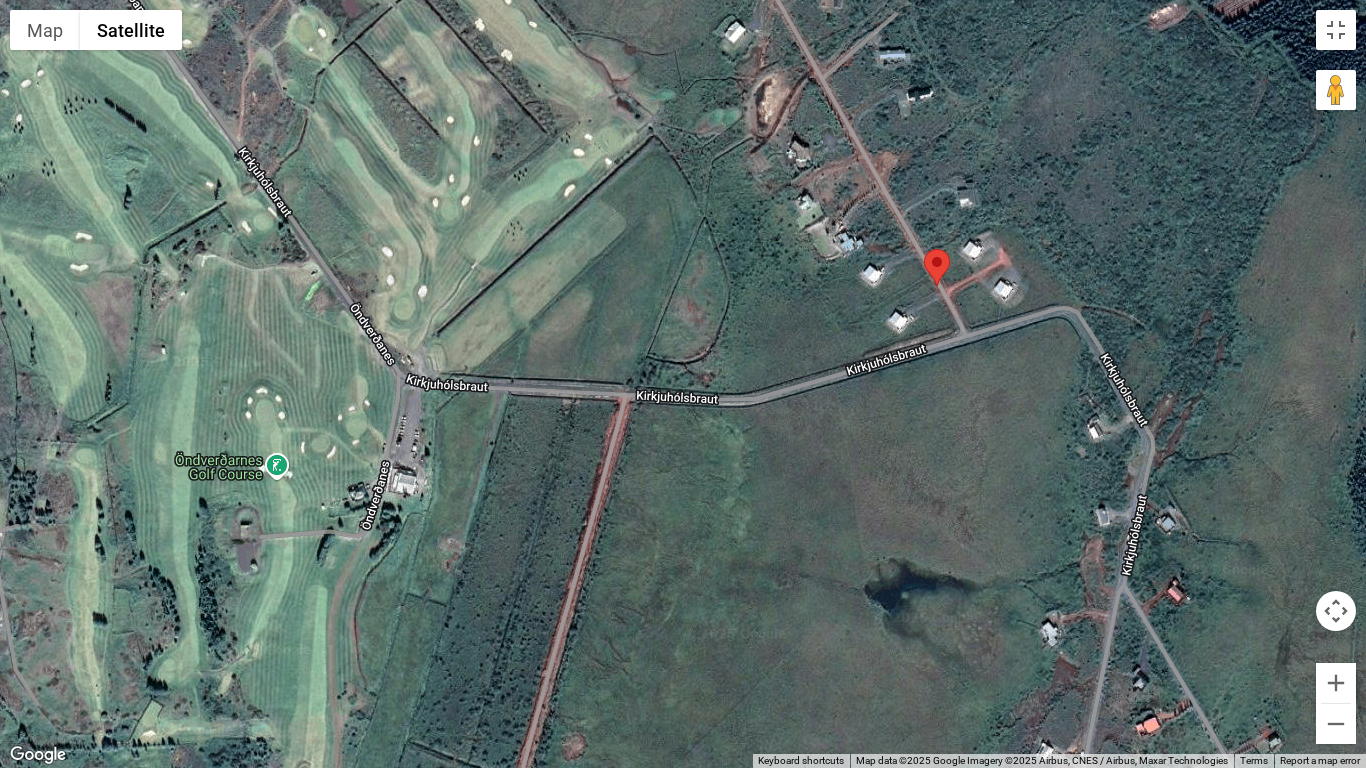 drag, startPoint x: 927, startPoint y: 530, endPoint x: 857, endPoint y: 533, distance: 70.064255 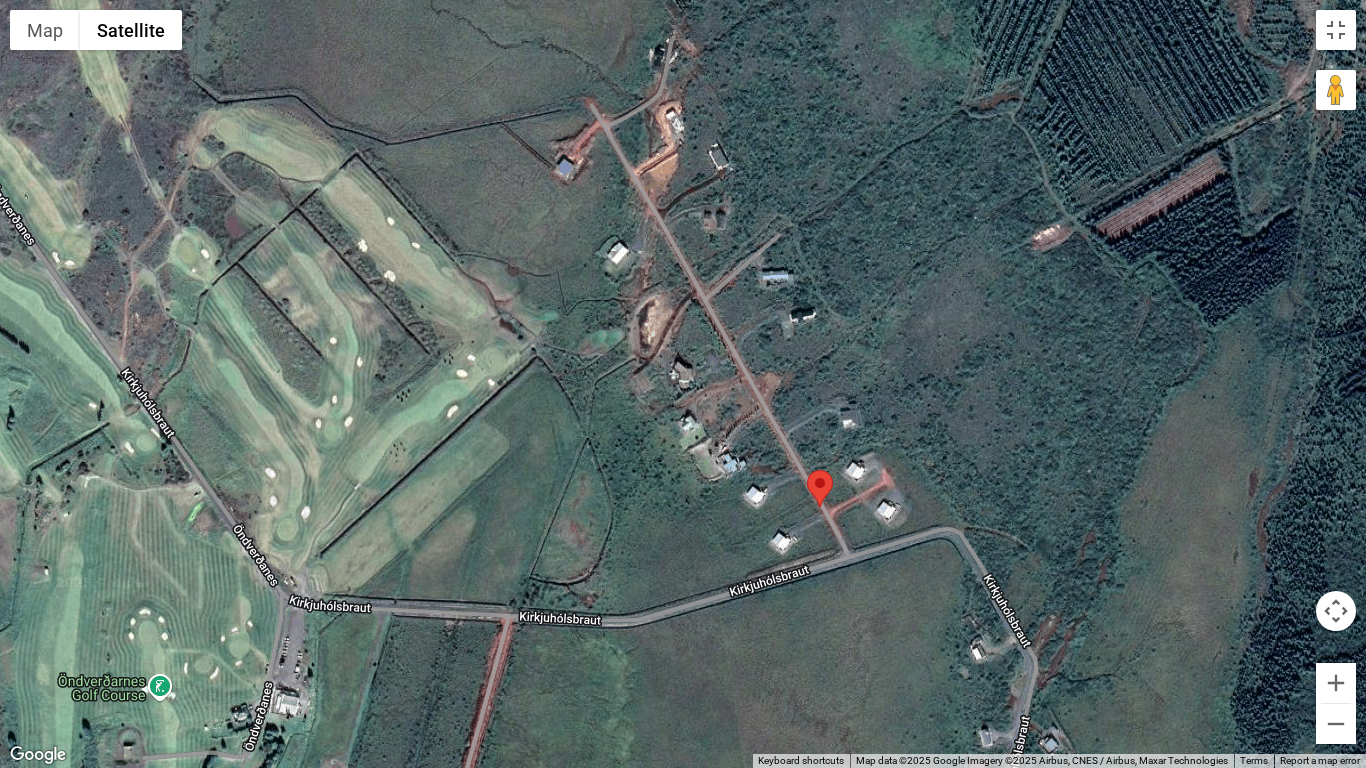 drag, startPoint x: 994, startPoint y: 403, endPoint x: 874, endPoint y: 627, distance: 254.11809 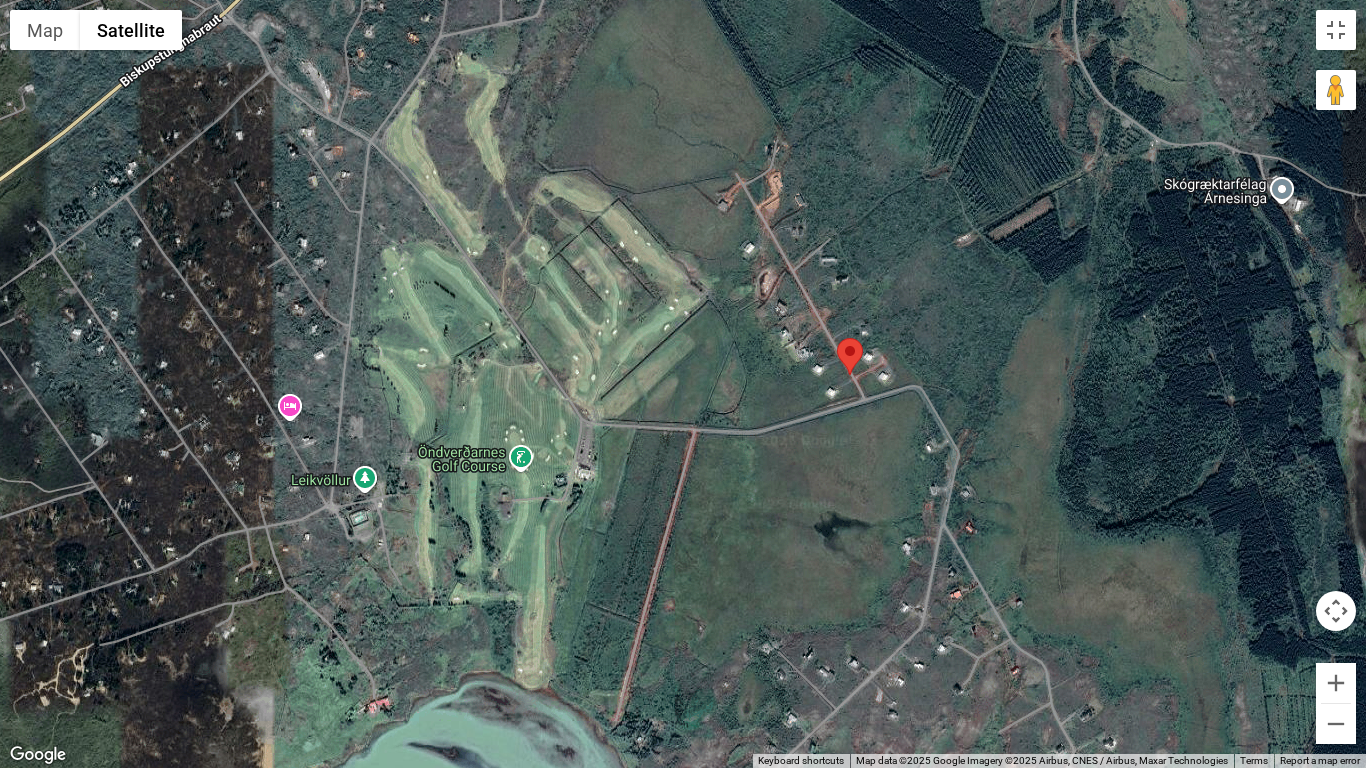 drag, startPoint x: 856, startPoint y: 559, endPoint x: 807, endPoint y: 396, distance: 170.20576 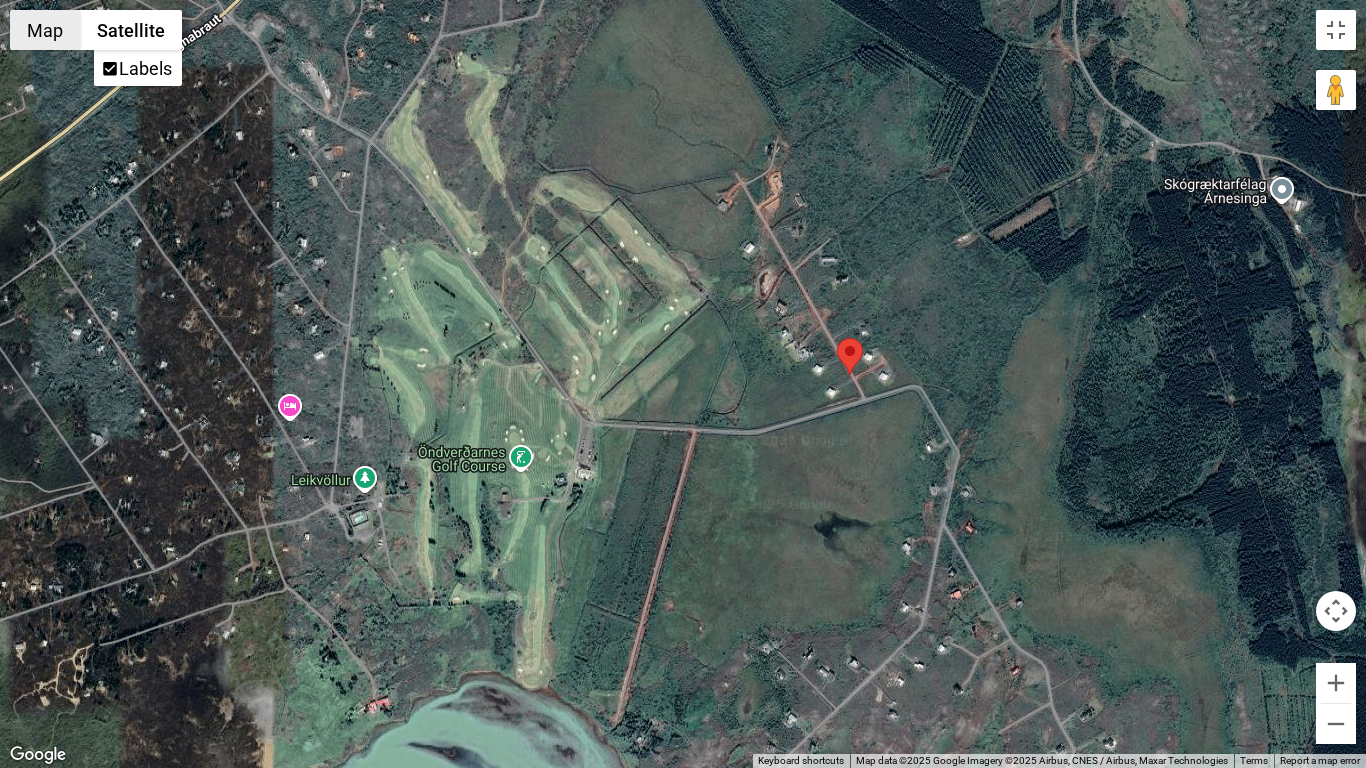 click on "Map" at bounding box center (45, 30) 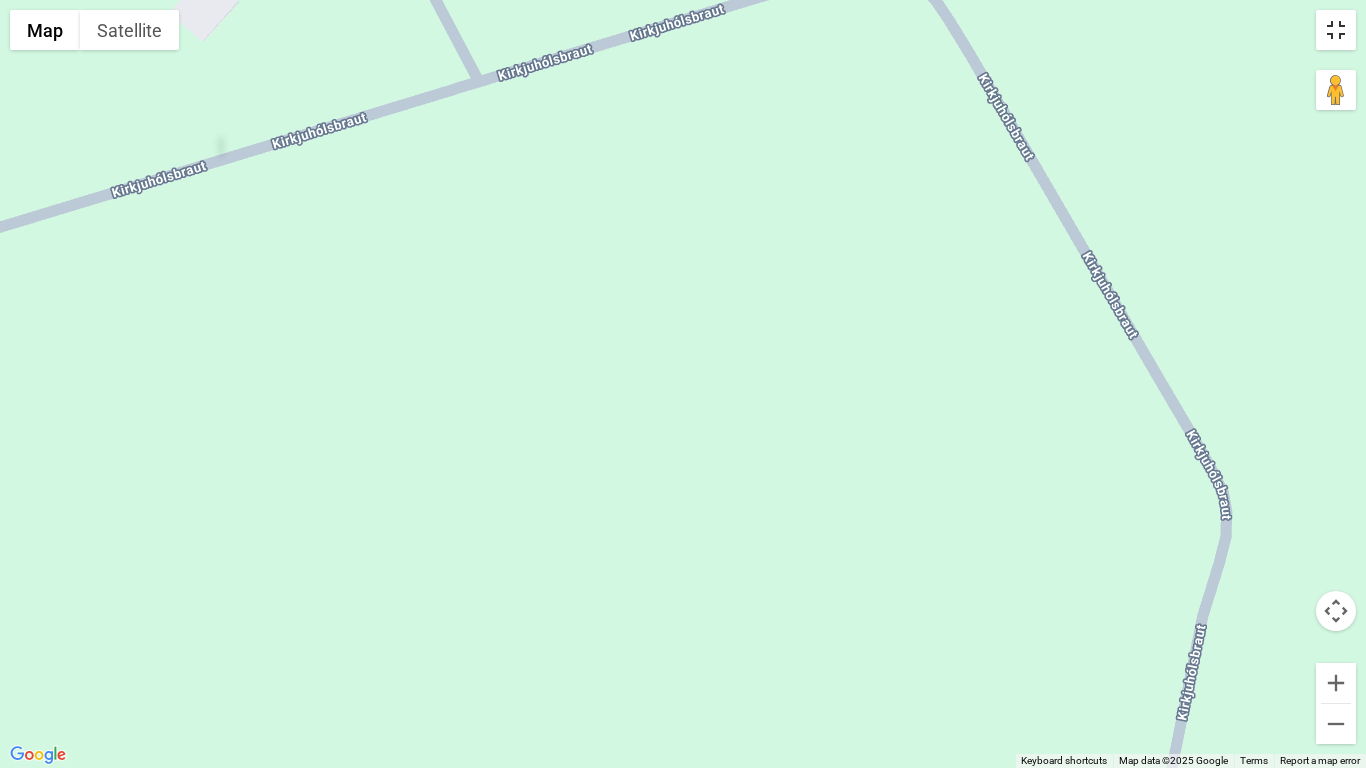 click at bounding box center (1336, 30) 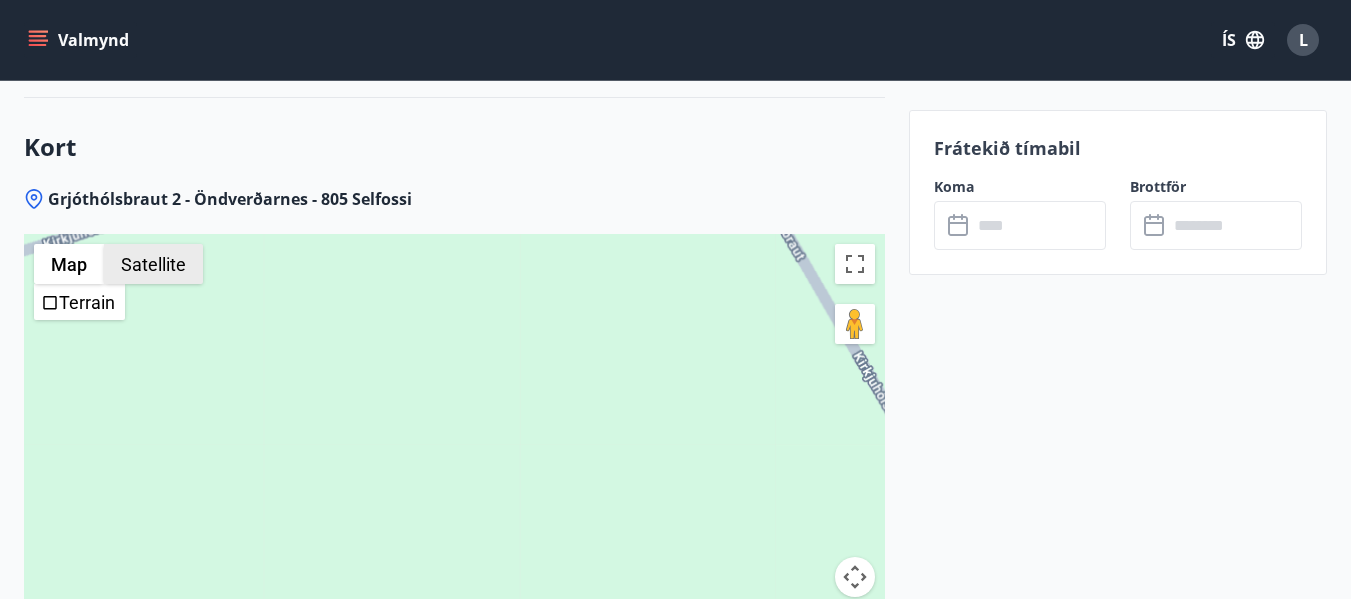 click on "Satellite" at bounding box center [153, 264] 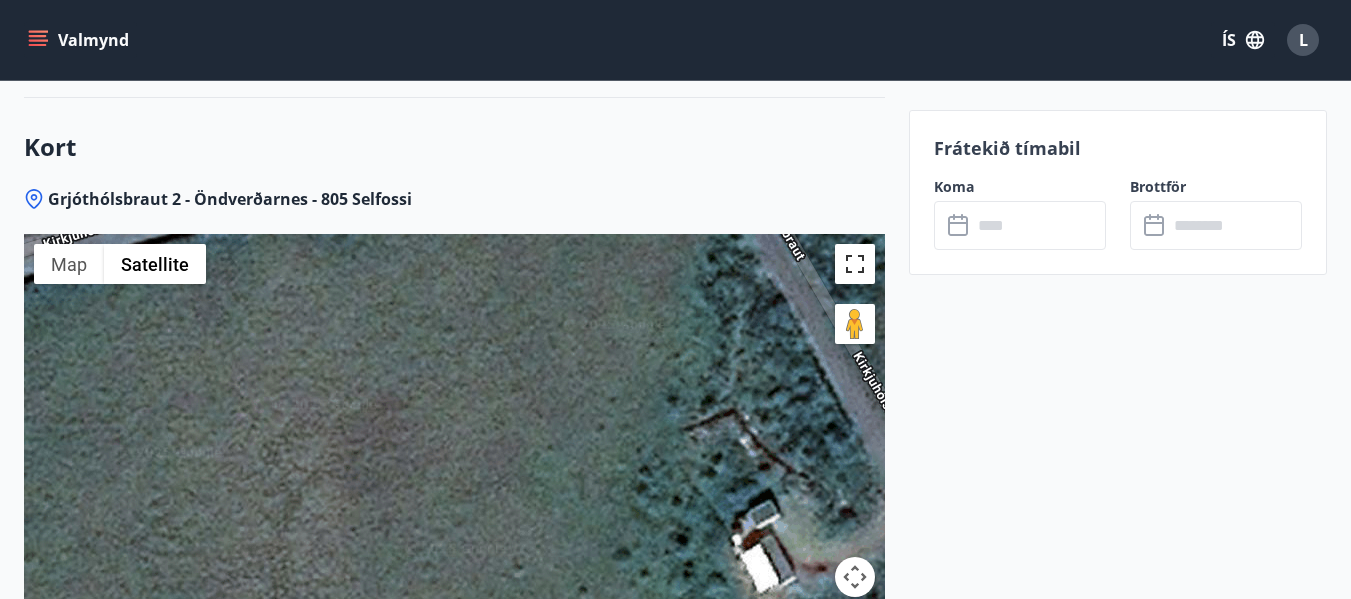 click at bounding box center [855, 264] 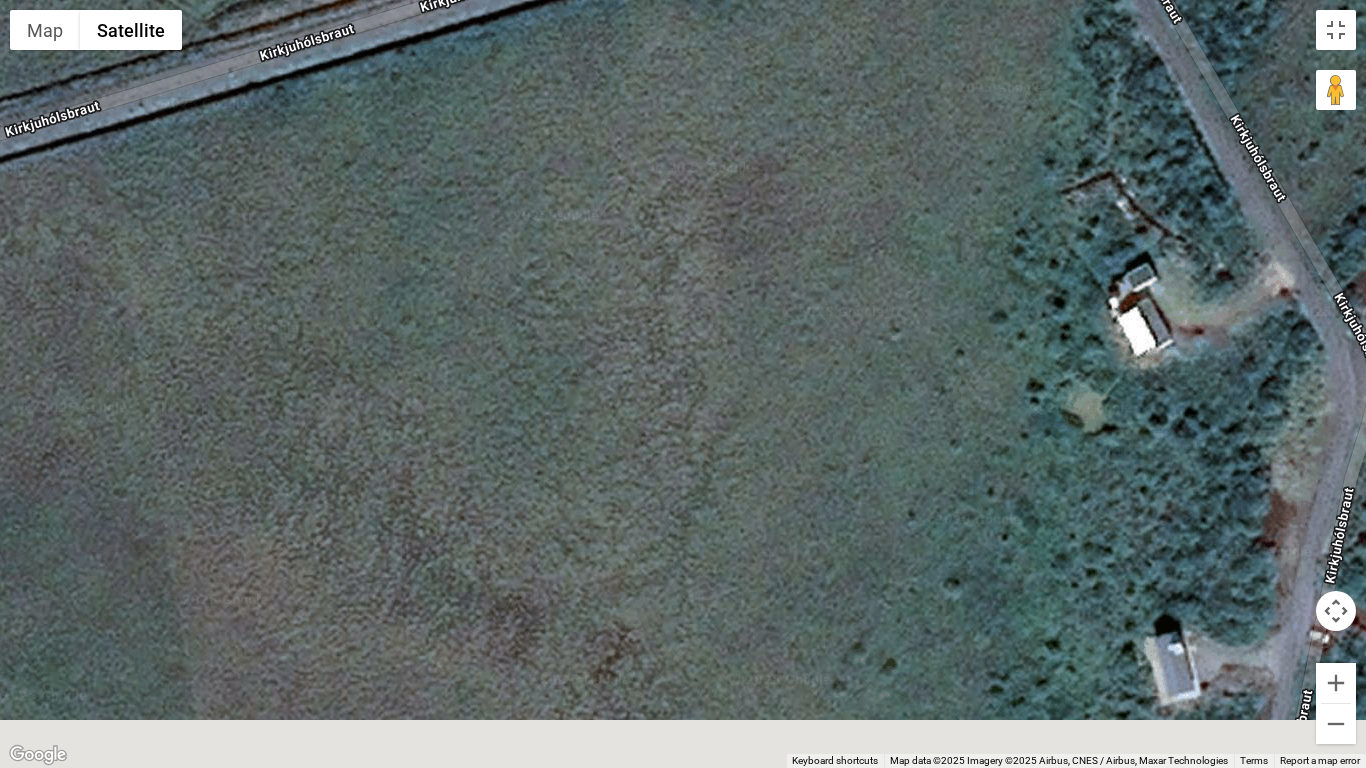 drag, startPoint x: 671, startPoint y: 500, endPoint x: 885, endPoint y: 307, distance: 288.1753 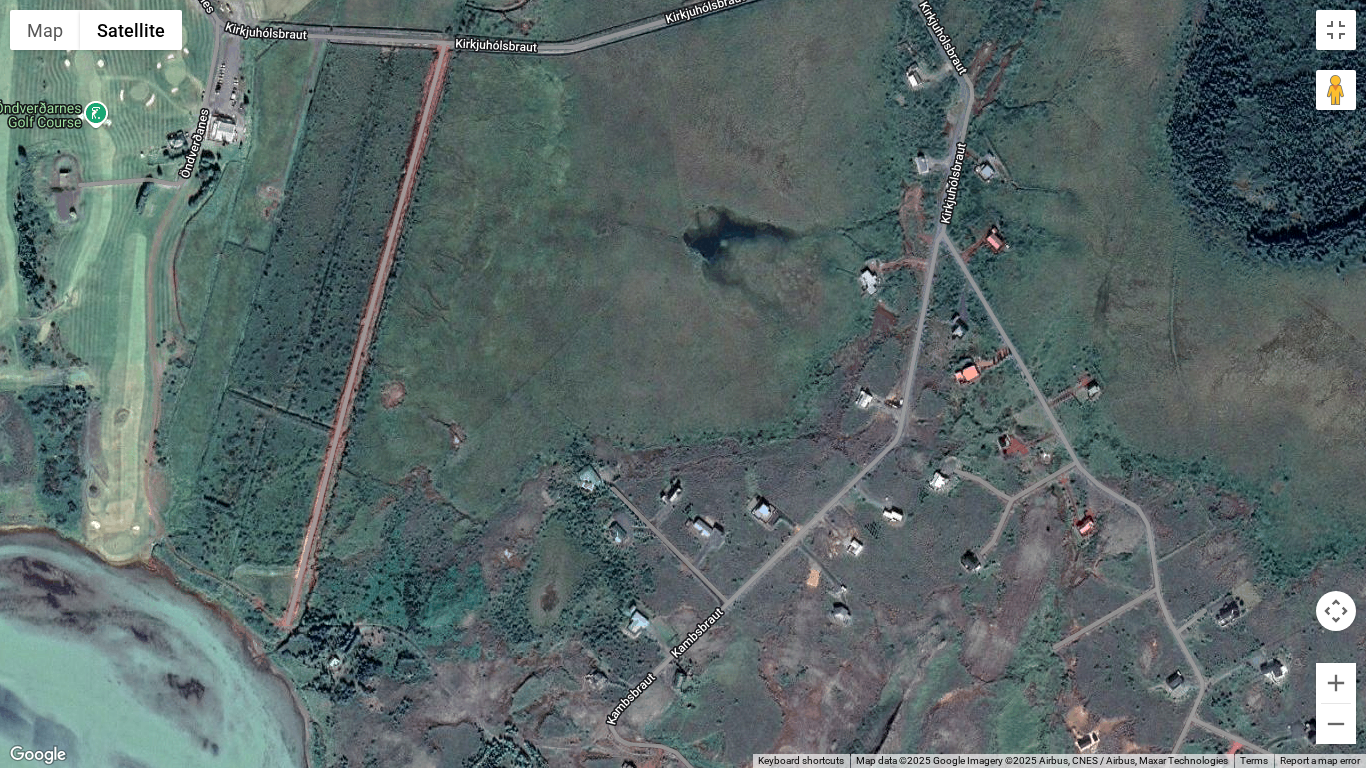 drag, startPoint x: 856, startPoint y: 564, endPoint x: 813, endPoint y: 358, distance: 210.44002 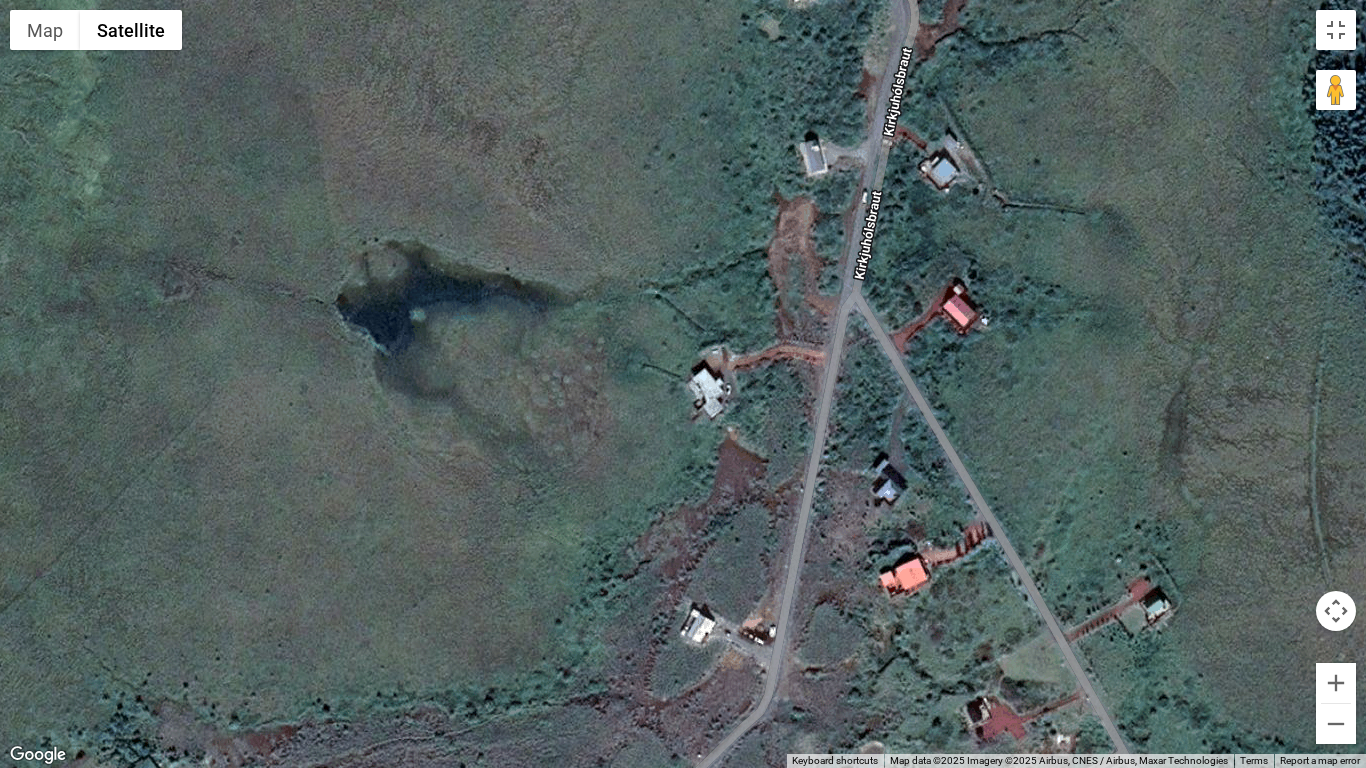 drag, startPoint x: 1095, startPoint y: 154, endPoint x: 1089, endPoint y: 503, distance: 349.05157 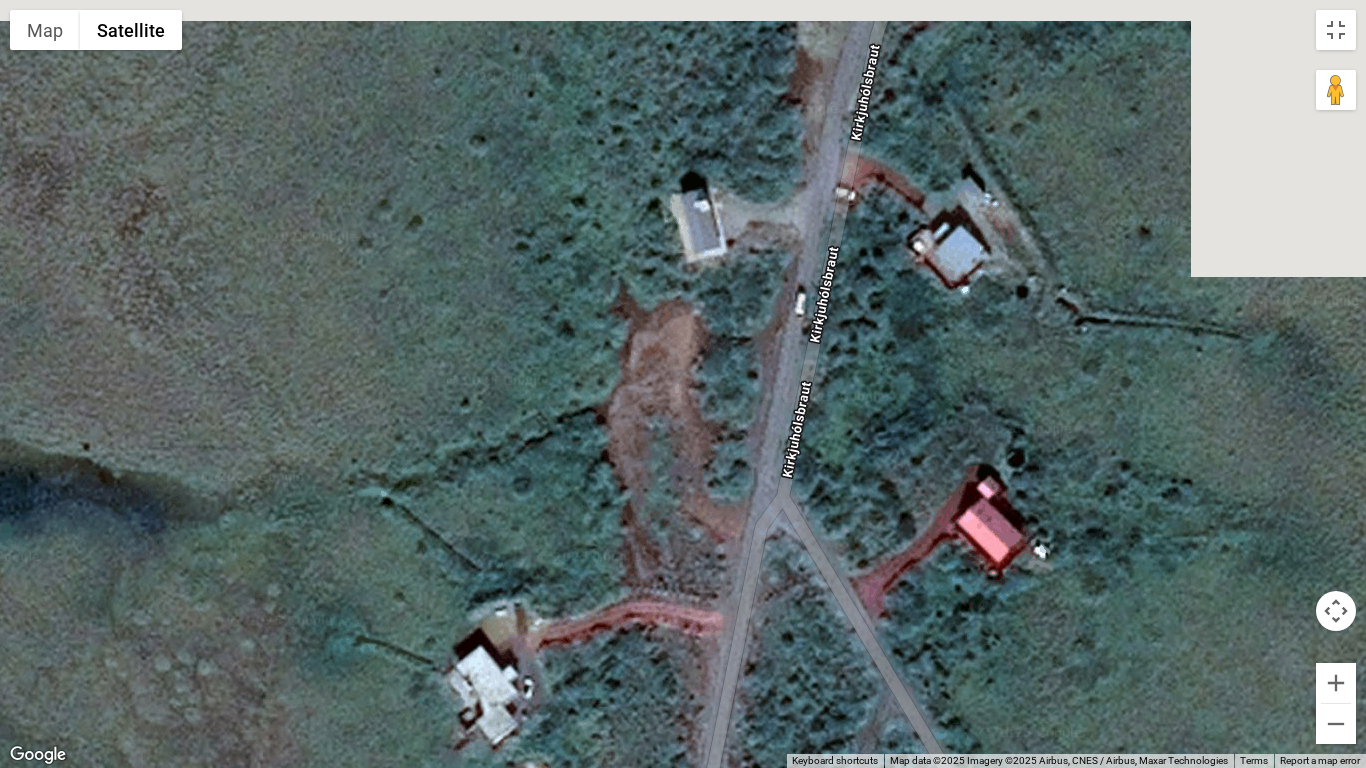 drag, startPoint x: 900, startPoint y: 307, endPoint x: 1066, endPoint y: 729, distance: 453.47546 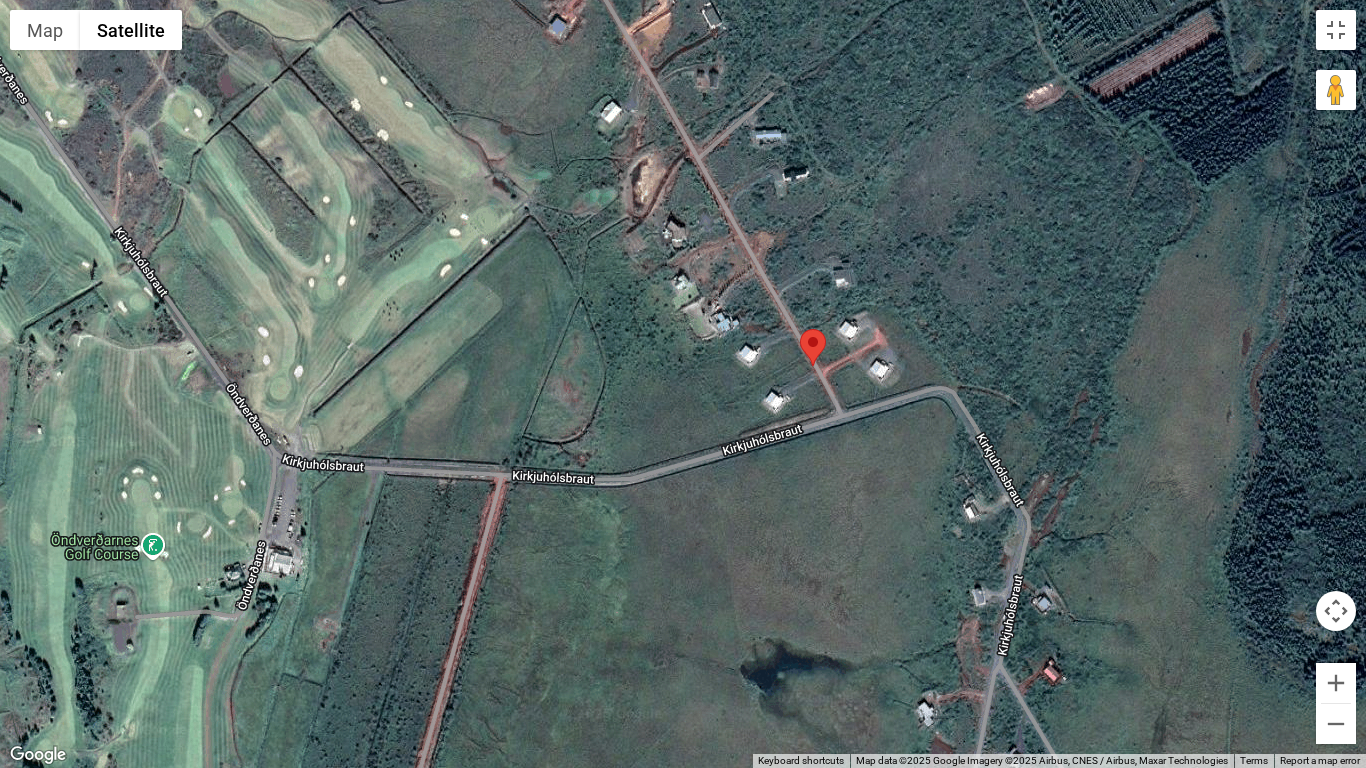 drag, startPoint x: 838, startPoint y: 182, endPoint x: 957, endPoint y: 511, distance: 349.86 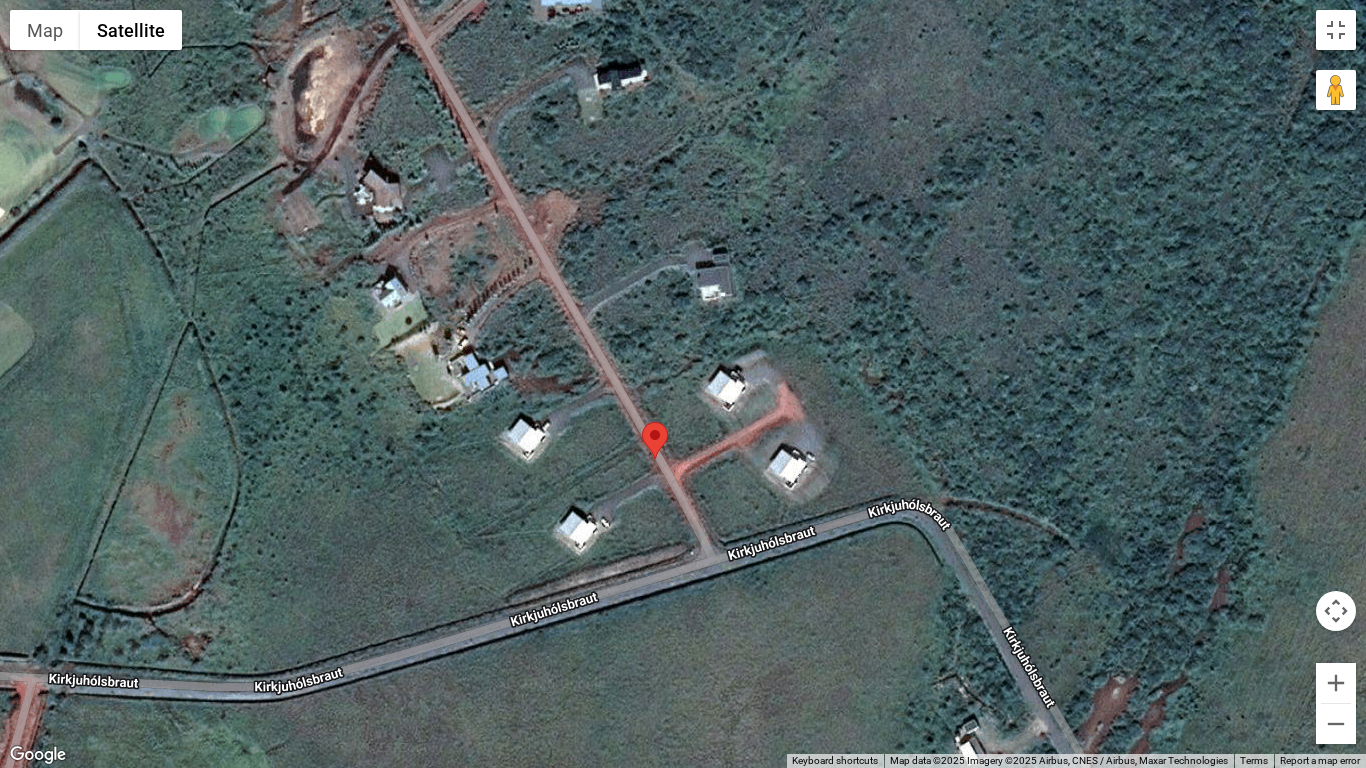 drag, startPoint x: 797, startPoint y: 274, endPoint x: 770, endPoint y: 501, distance: 228.60008 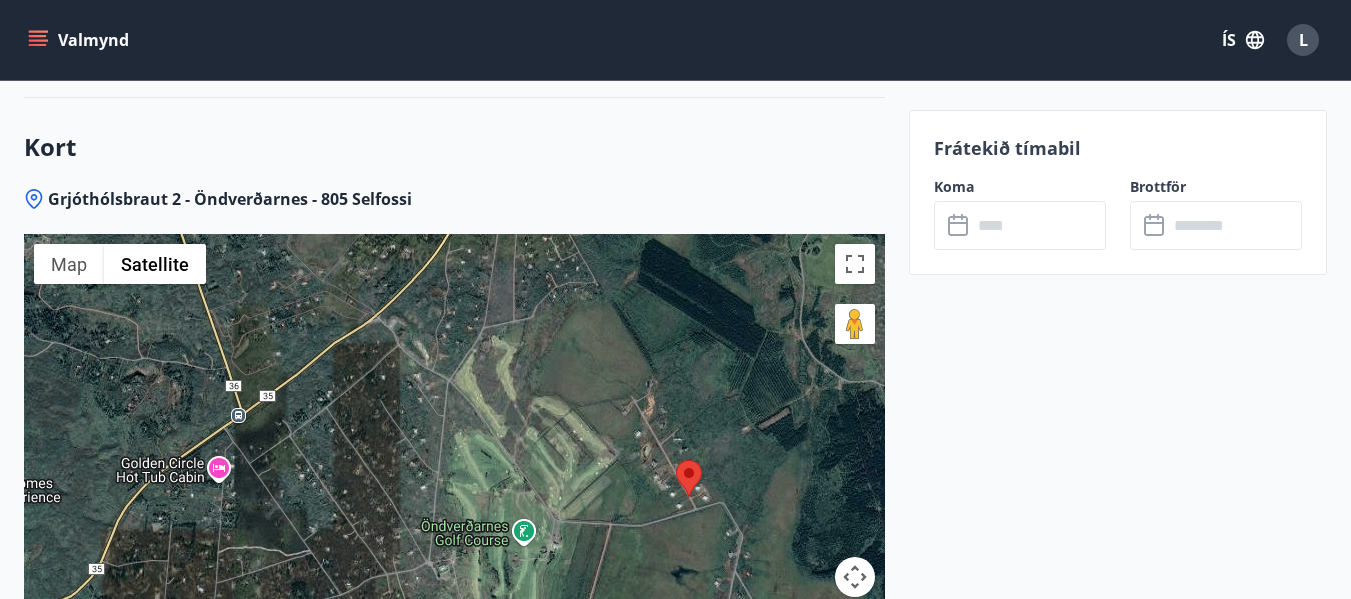 scroll, scrollTop: 0, scrollLeft: 0, axis: both 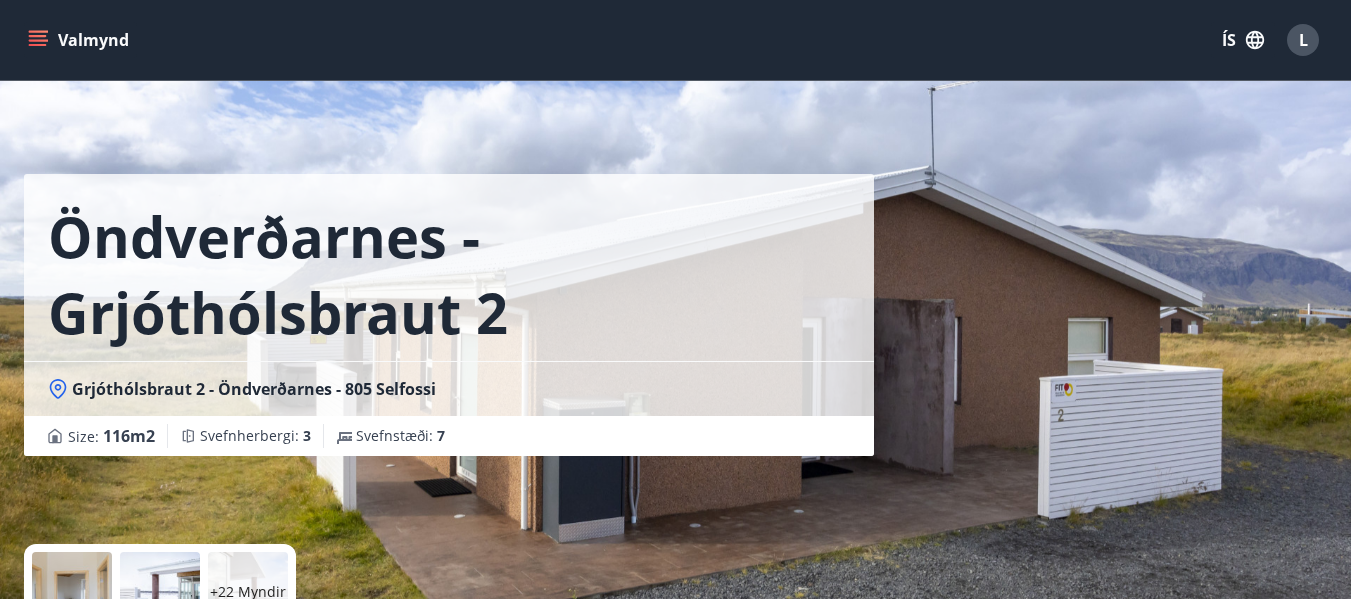 click 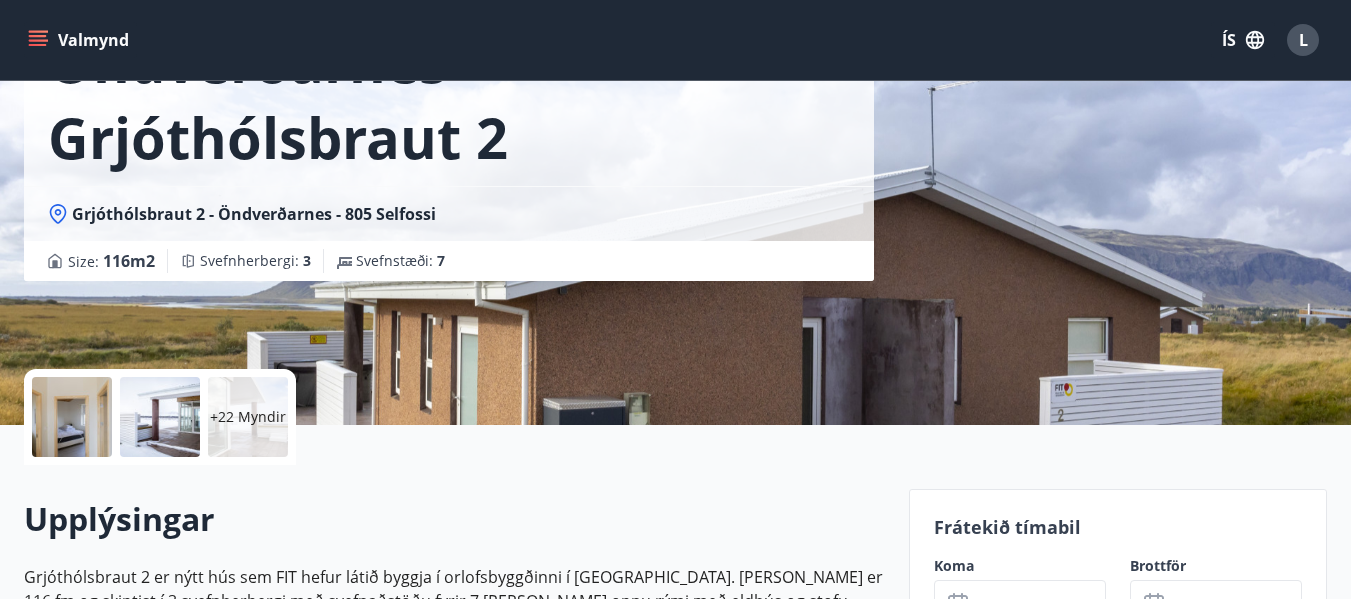 scroll, scrollTop: 0, scrollLeft: 0, axis: both 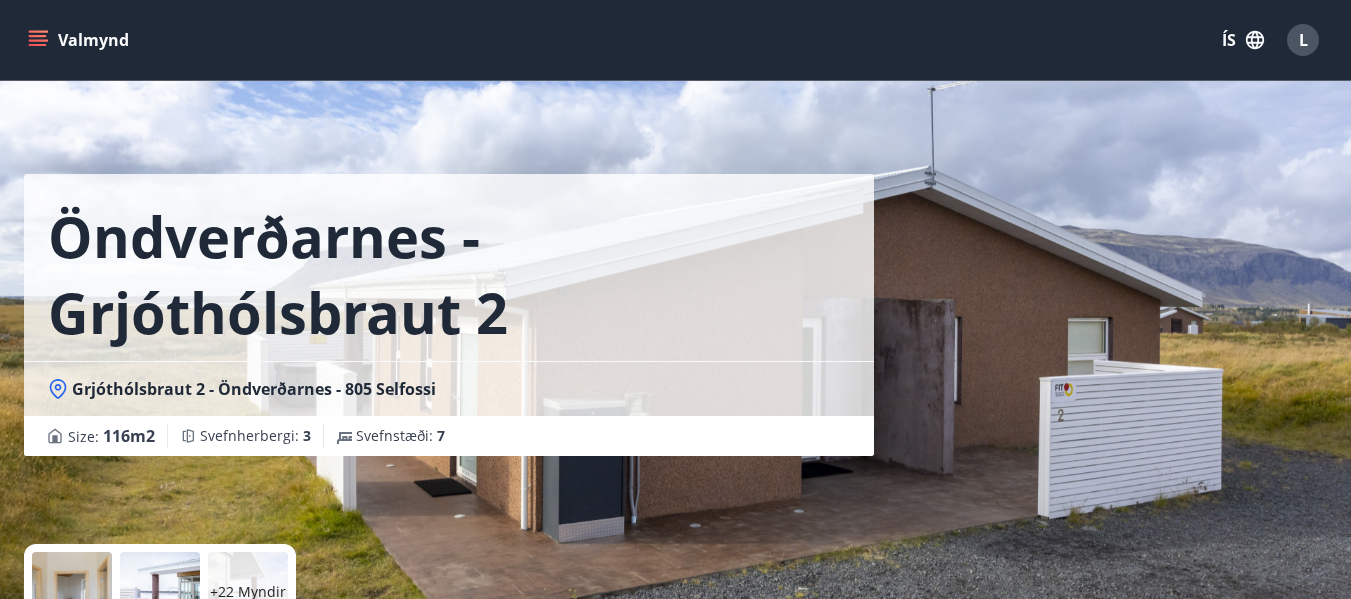 click on "Öndverðarnes - Grjóthólsbraut 2 Grjóthólsbraut 2 - Öndverðarnes - 805 Selfossi Size : 116 m2 [GEOGRAPHIC_DATA] : 3 Svefnstæði : 7" at bounding box center (675, 300) 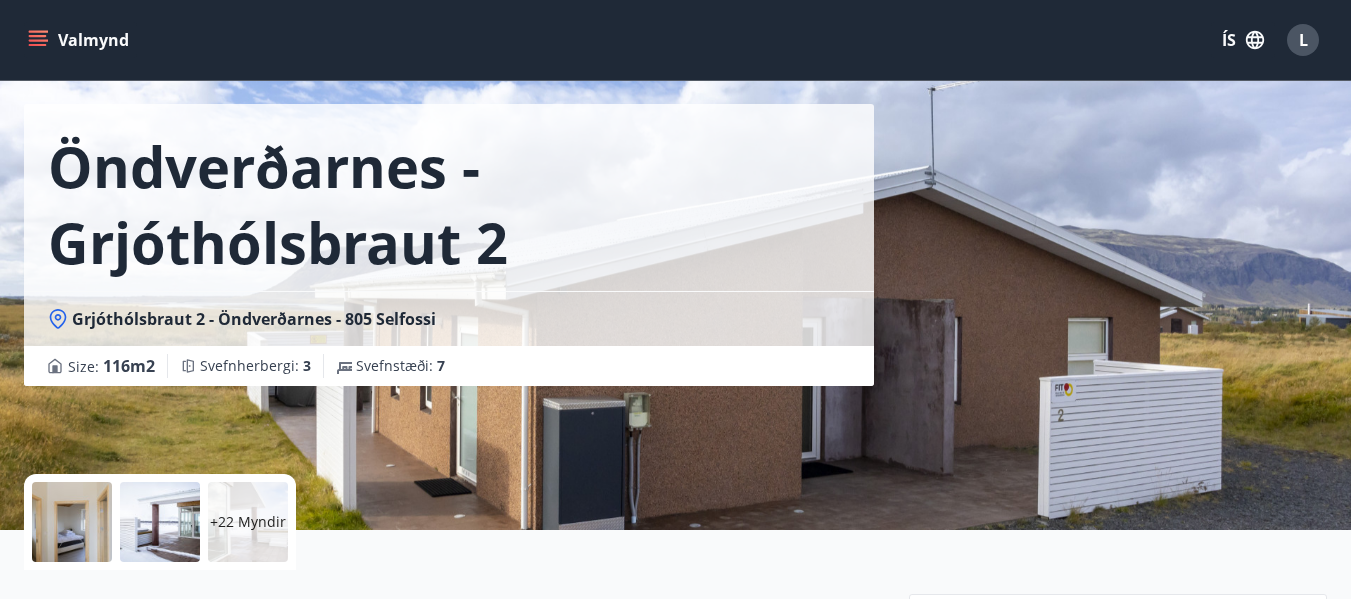 scroll, scrollTop: 100, scrollLeft: 0, axis: vertical 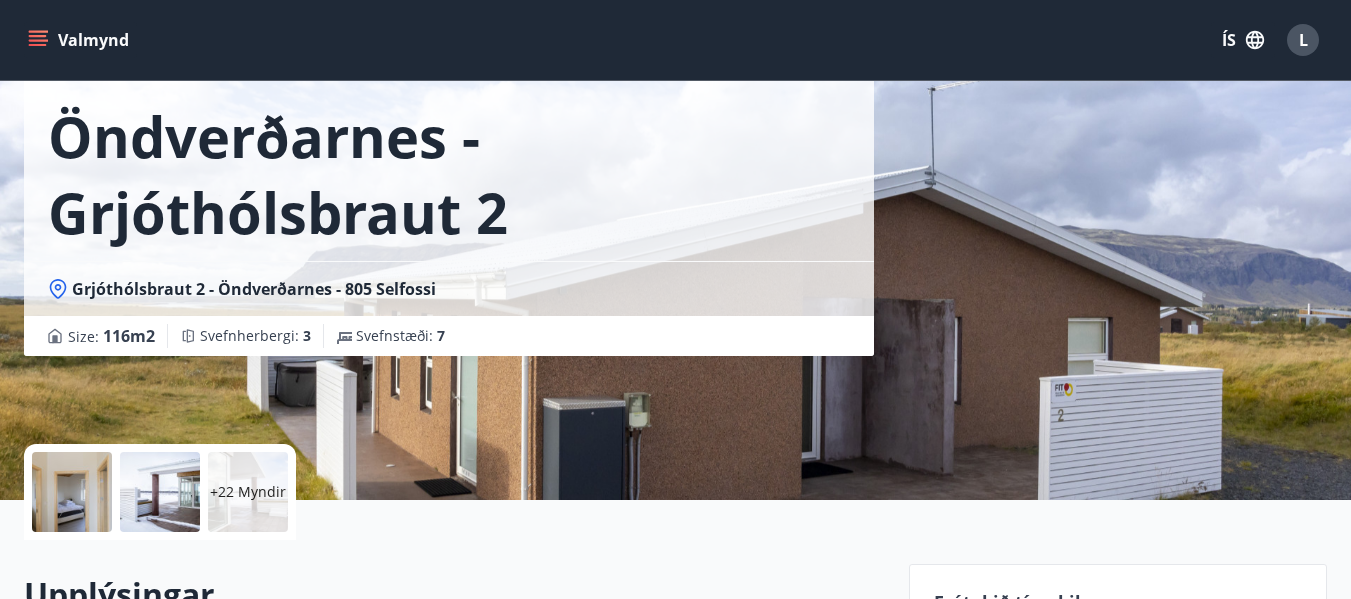 click 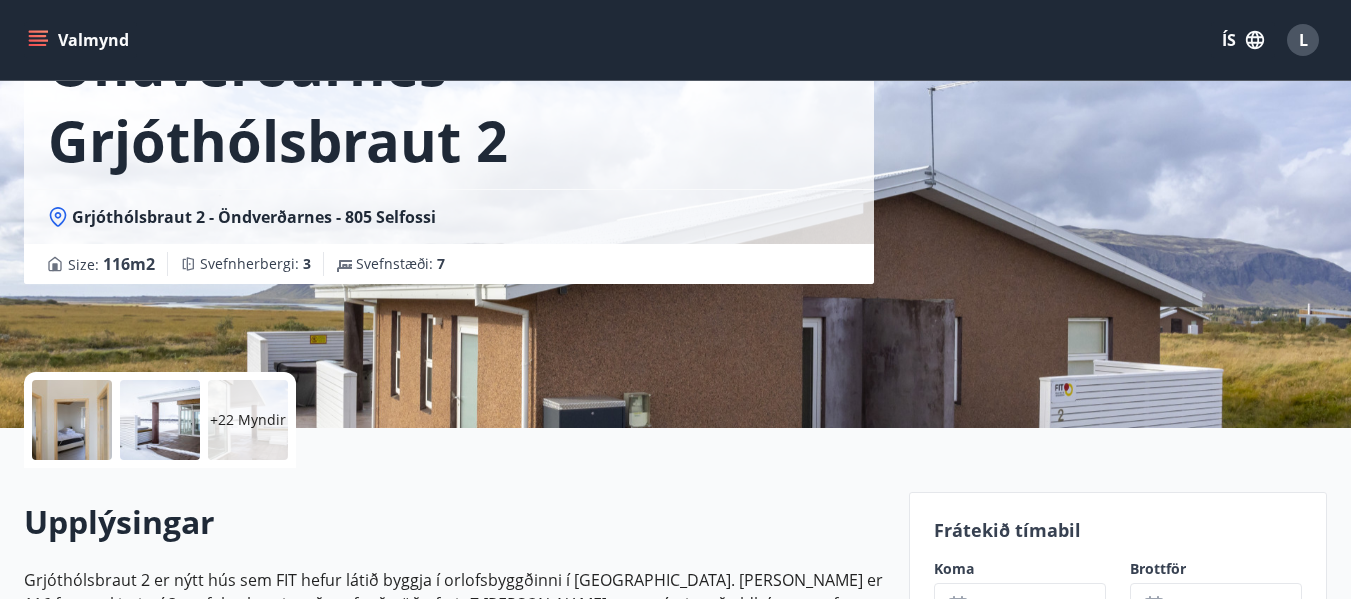 scroll, scrollTop: 200, scrollLeft: 0, axis: vertical 